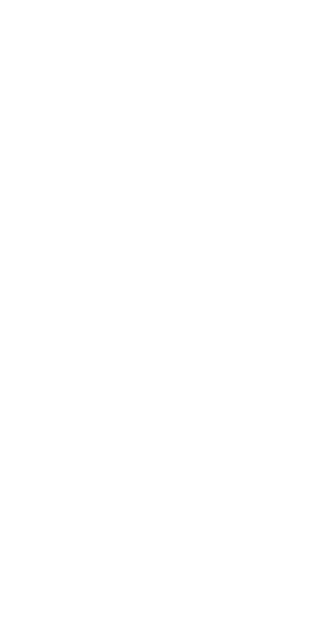 scroll, scrollTop: 0, scrollLeft: 0, axis: both 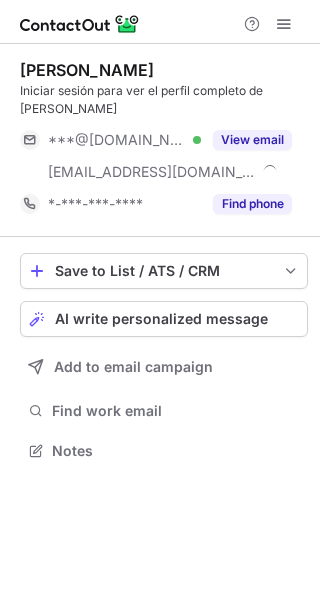 click on "View email" at bounding box center [252, 140] 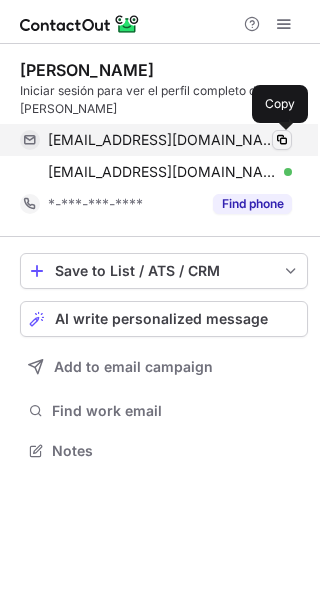 click at bounding box center [282, 140] 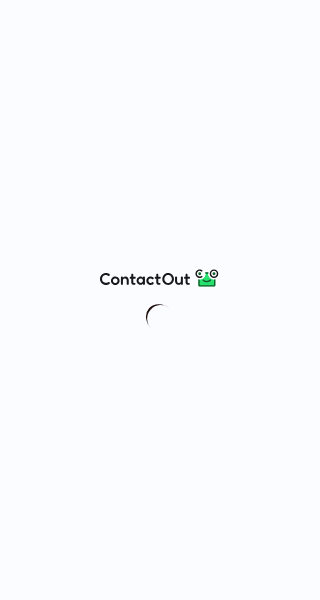 scroll, scrollTop: 0, scrollLeft: 0, axis: both 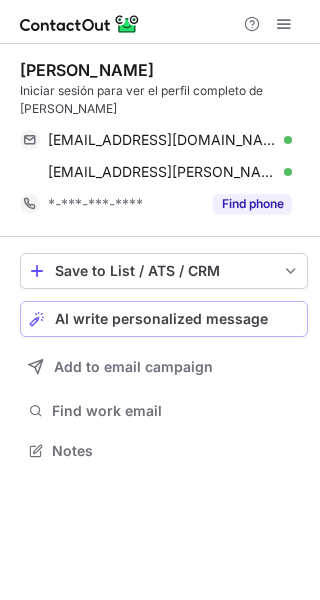 click on "AI write personalized message" at bounding box center [161, 319] 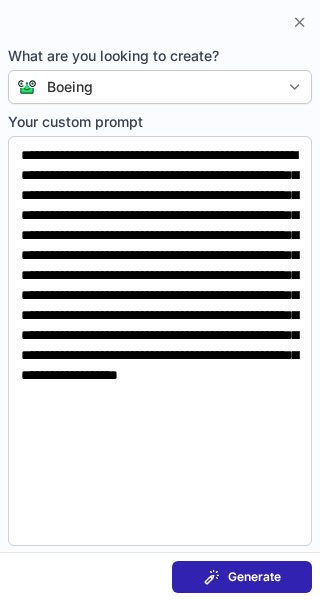 click on "Generate" at bounding box center (242, 577) 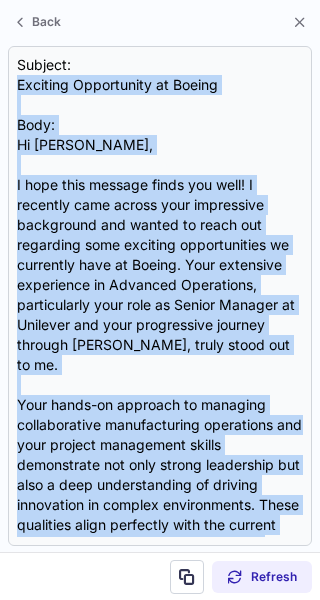 drag, startPoint x: 11, startPoint y: 78, endPoint x: 162, endPoint y: 582, distance: 526.13403 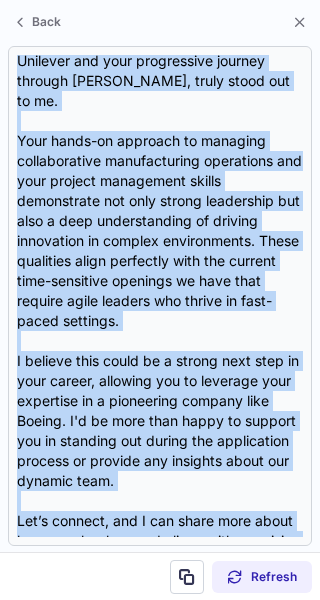 scroll, scrollTop: 358, scrollLeft: 0, axis: vertical 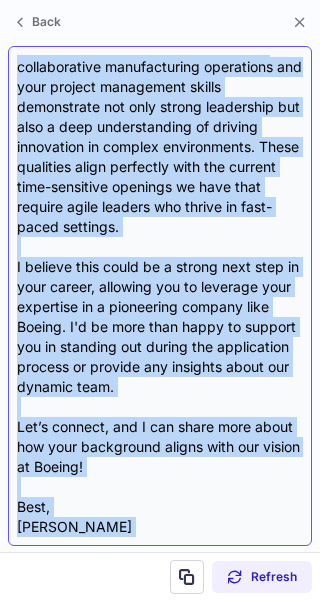 copy on "Exciting Opportunity at Boeing Body: Hi Krysten, I hope this message finds you well! I recently came across your impressive background and wanted to reach out regarding some exciting opportunities we currently have at Boeing. Your extensive experience in Advanced Operations, particularly your role as Senior Manager at Unilever and your progressive journey through Stryker, truly stood out to me. Your hands-on approach to managing collaborative manufacturing operations and your project management skills demonstrate not only strong leadership but also a deep understanding of driving innovation in complex environments. These qualities align perfectly with the current time-sensitive openings we have that require agile leaders who thrive in fast-paced settings. I believe this could be a strong next step in your career, allowing you to leverage your expertise in a pioneering company like Boeing. I'd be more than happy to support you in standing out during the application process or provide any insights about our ..." 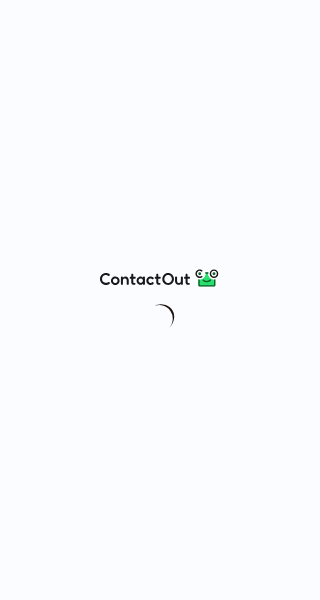 scroll, scrollTop: 0, scrollLeft: 0, axis: both 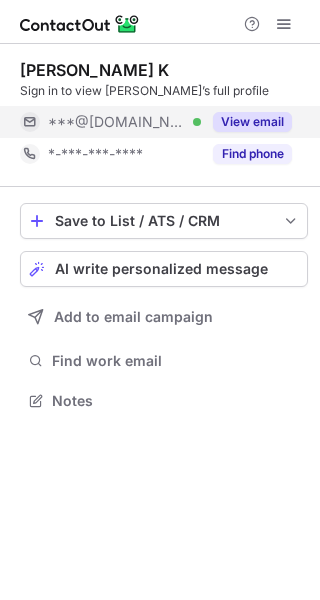click on "View email" at bounding box center [252, 122] 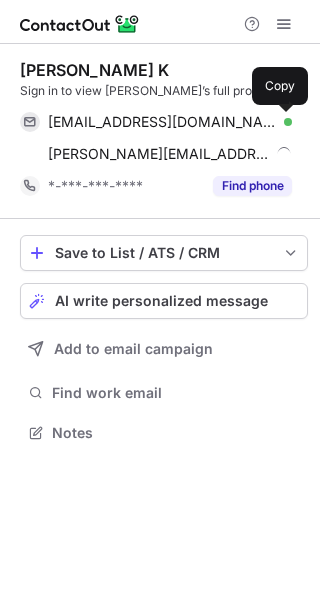 scroll, scrollTop: 10, scrollLeft: 10, axis: both 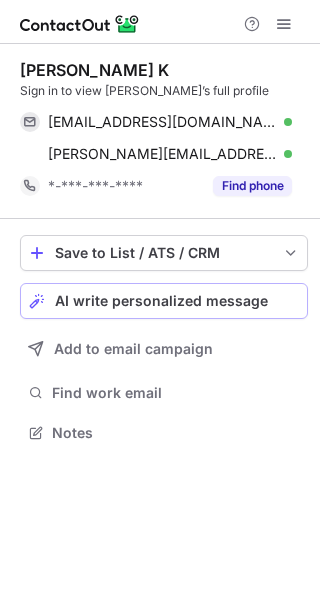click on "AI write personalized message" at bounding box center (161, 301) 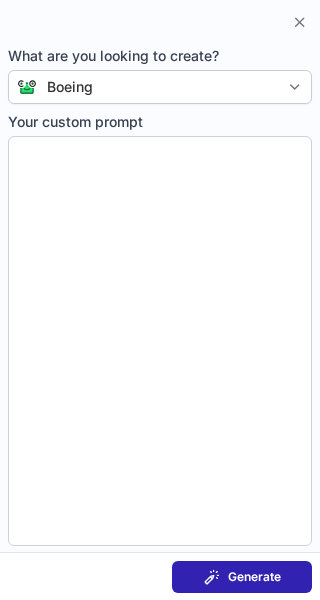 type on "**********" 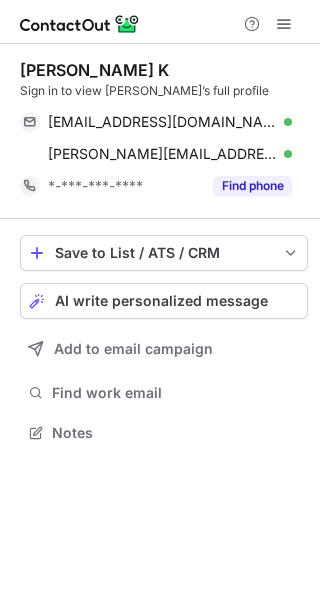 scroll, scrollTop: 0, scrollLeft: 0, axis: both 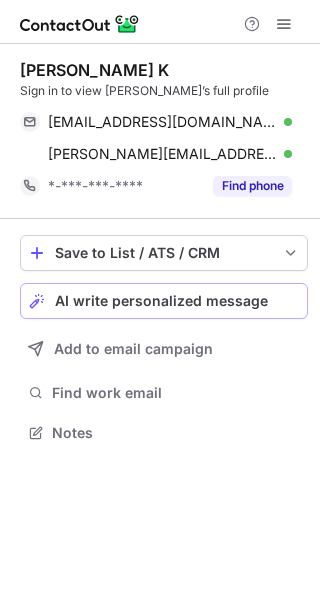 click on "AI write personalized message" at bounding box center (161, 301) 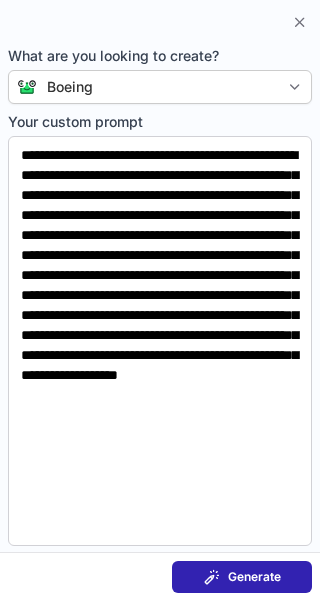 click on "Generate" at bounding box center [242, 577] 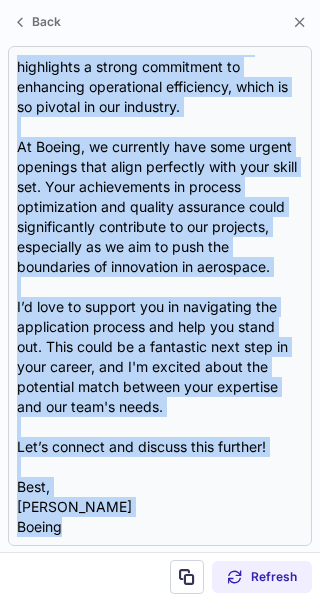 scroll, scrollTop: 278, scrollLeft: 0, axis: vertical 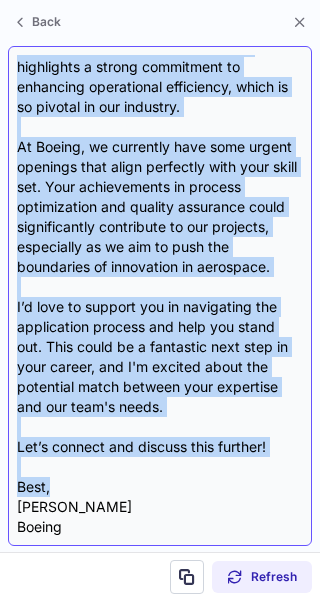 drag, startPoint x: 17, startPoint y: 76, endPoint x: 108, endPoint y: 493, distance: 426.81378 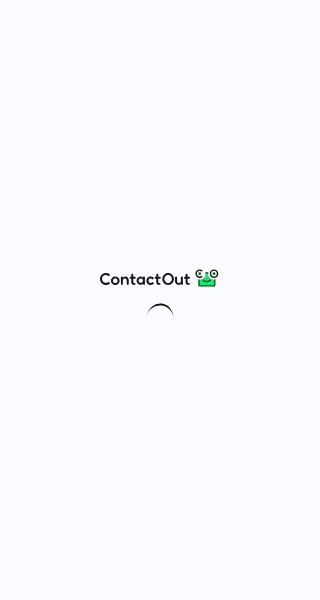 scroll, scrollTop: 0, scrollLeft: 0, axis: both 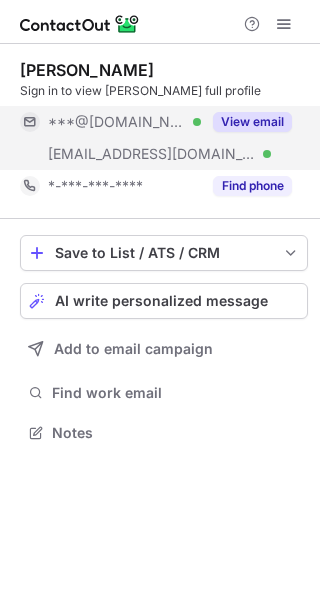 click on "View email" at bounding box center (252, 122) 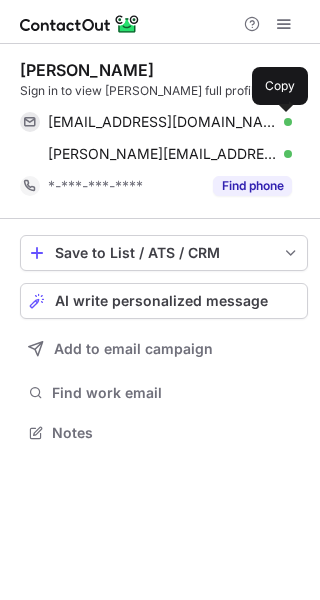 click at bounding box center (282, 122) 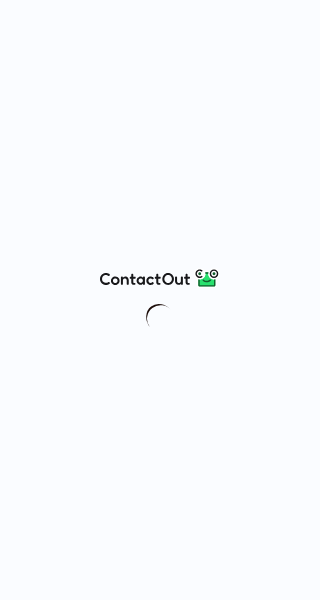 scroll, scrollTop: 0, scrollLeft: 0, axis: both 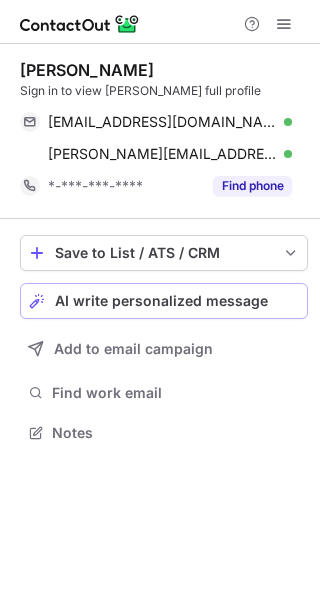 click on "AI write personalized message" at bounding box center [161, 301] 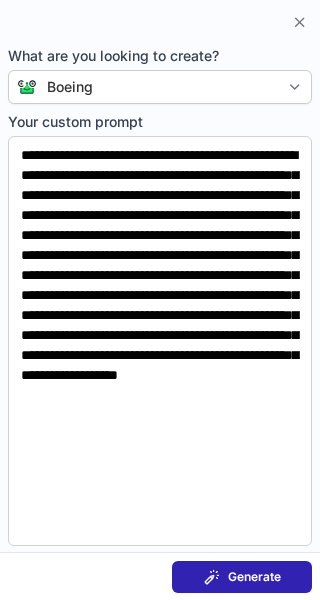 click on "Generate" at bounding box center (254, 577) 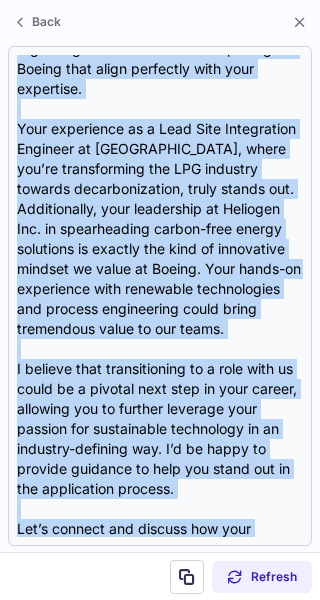 scroll, scrollTop: 398, scrollLeft: 0, axis: vertical 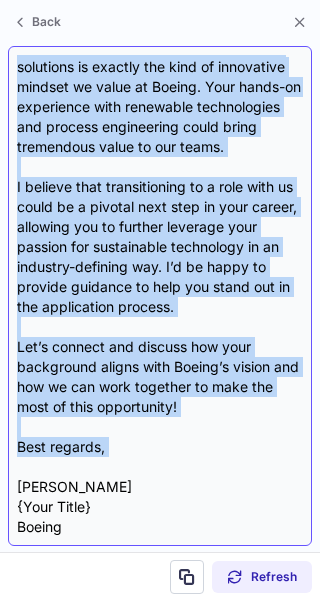 drag, startPoint x: 15, startPoint y: 77, endPoint x: 143, endPoint y: 466, distance: 409.518 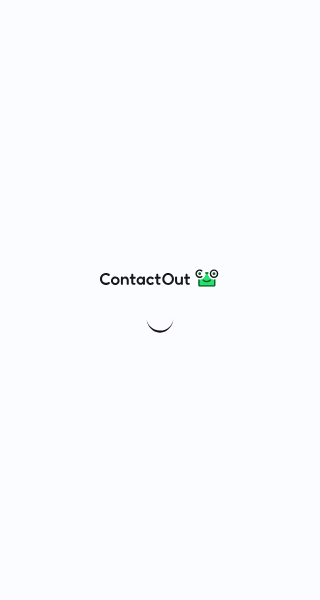 scroll, scrollTop: 0, scrollLeft: 0, axis: both 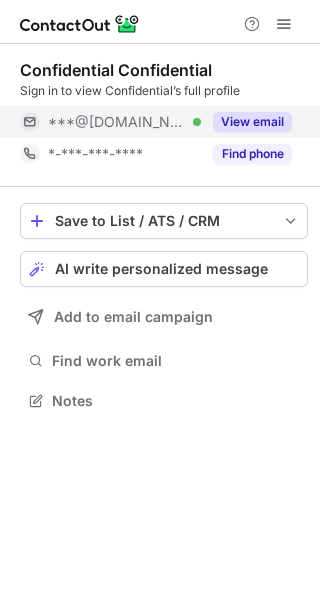 click on "View email" at bounding box center (252, 122) 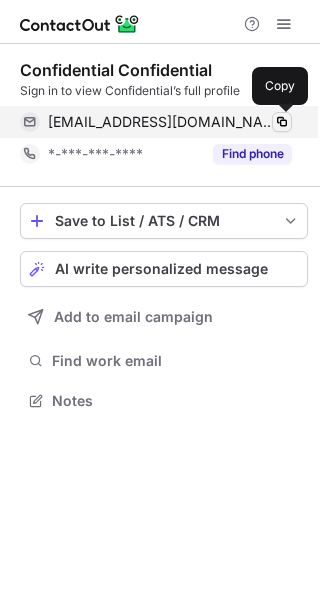 click at bounding box center (282, 122) 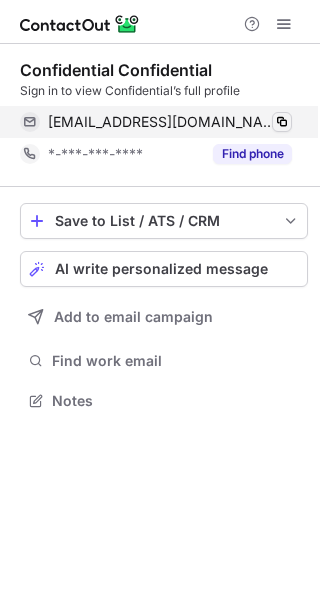 click at bounding box center (282, 122) 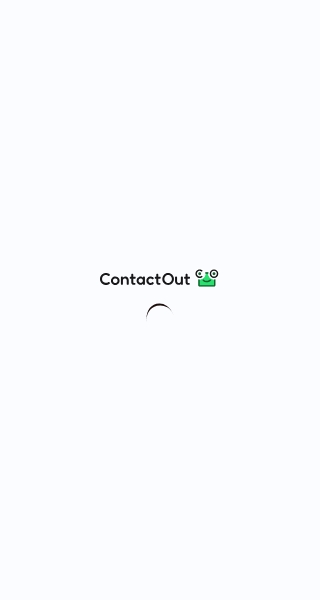 scroll, scrollTop: 0, scrollLeft: 0, axis: both 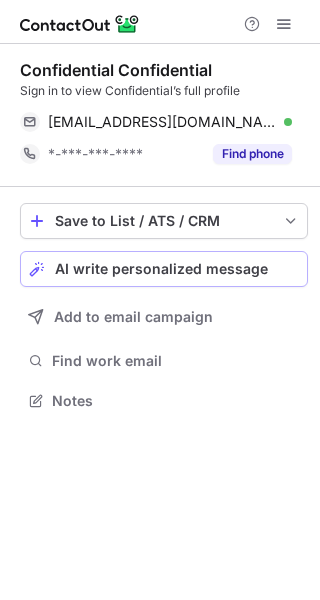 click on "AI write personalized message" at bounding box center (164, 269) 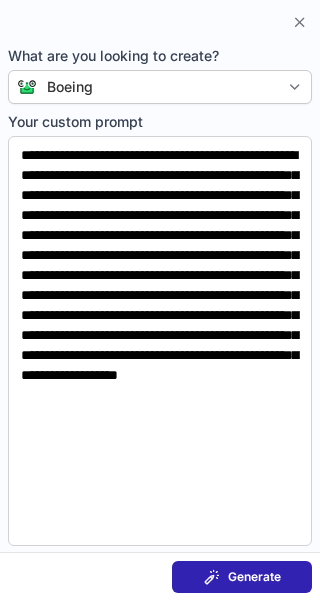 click on "Generate" at bounding box center [242, 577] 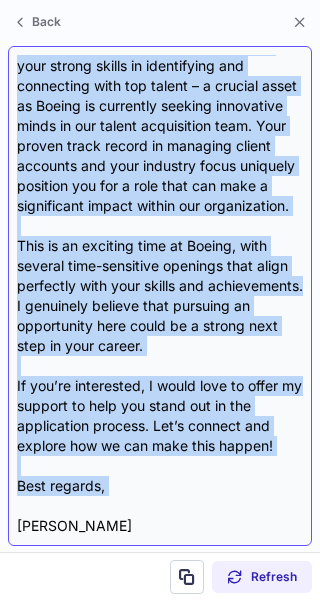 scroll, scrollTop: 358, scrollLeft: 0, axis: vertical 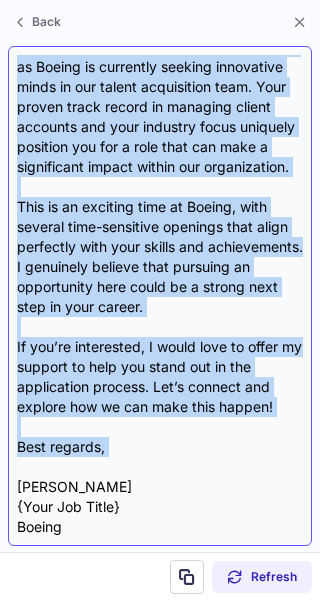 drag, startPoint x: 14, startPoint y: 82, endPoint x: 153, endPoint y: 457, distance: 399.9325 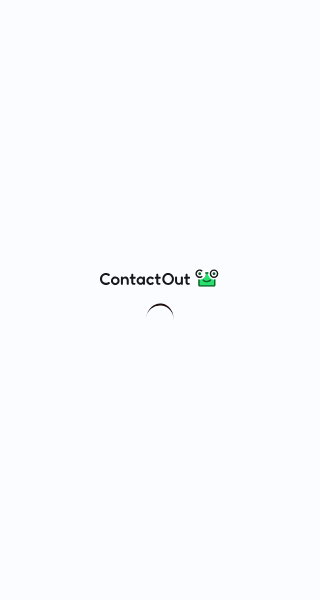 scroll, scrollTop: 0, scrollLeft: 0, axis: both 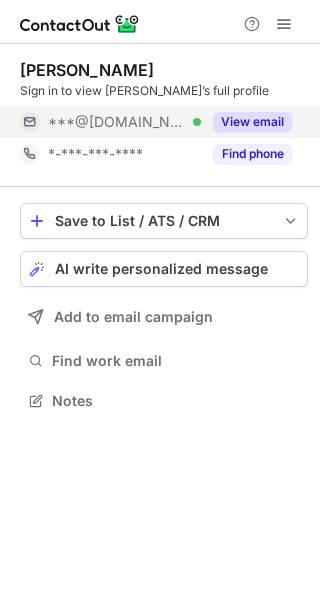 click on "View email" at bounding box center [252, 122] 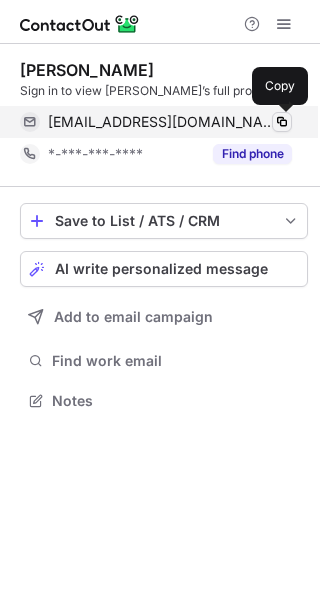 click at bounding box center [282, 122] 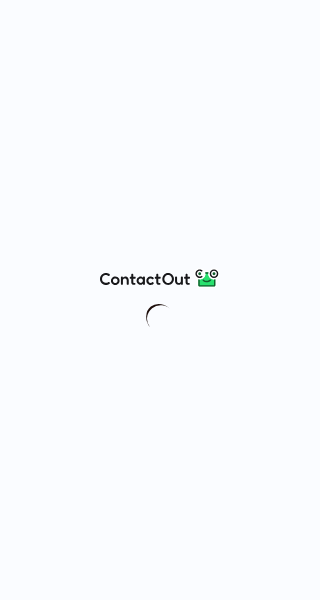 scroll, scrollTop: 0, scrollLeft: 0, axis: both 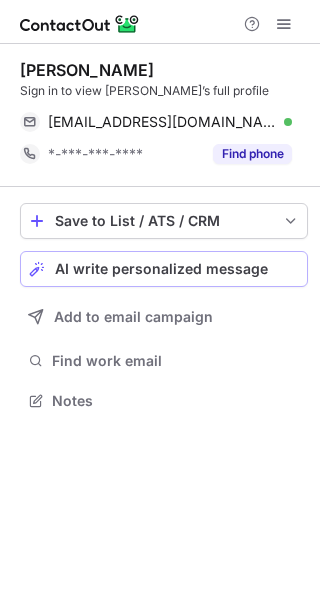 click on "AI write personalized message" at bounding box center (164, 269) 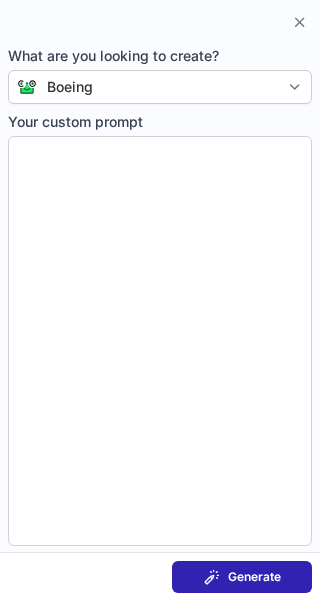 type on "**********" 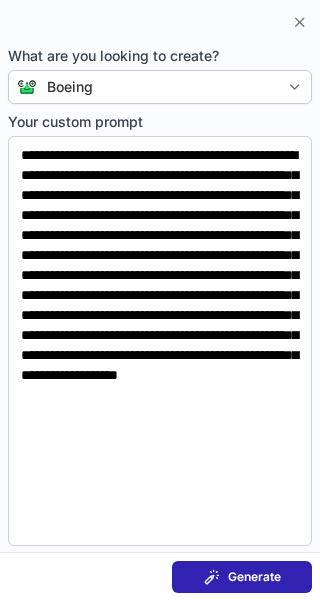 click on "Generate" at bounding box center (242, 577) 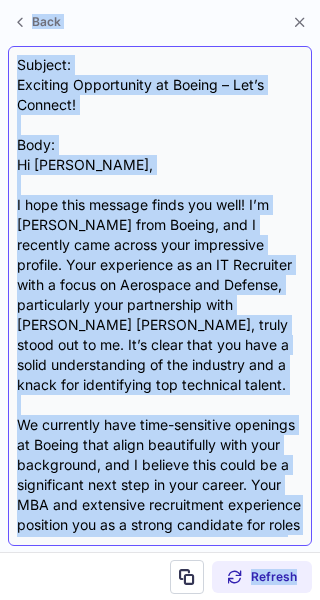 click on "Subject: Exciting Opportunity at Boeing – Let’s Connect! Body: Hi Akshay, I hope this message finds you well! I’m Uma Amuluru from Boeing, and I recently came across your impressive profile. Your experience as an IT Recruiter with a focus on Aerospace and Defense, particularly your partnership with Rockwell Collins, truly stood out to me. It’s clear that you have a solid understanding of the industry and a knack for identifying top technical talent. We currently have time-sensitive openings at Boeing that align beautifully with your background, and I believe this could be a significant next step in your career. Your MBA and extensive recruitment experience position you as a strong candidate for roles that require both technical expertise and strategic insight. I would love to support you in navigating this process and help you stand out. If you’re open to it, let’s connect and explore these opportunities together! Looking forward to hearing from you soon! Best,  Uma Amuluru  Boeing" at bounding box center (160, 296) 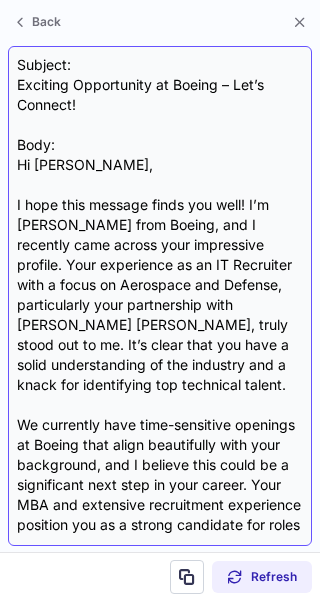 click on "Subject: Exciting Opportunity at Boeing – Let’s Connect! Body: Hi Akshay, I hope this message finds you well! I’m Uma Amuluru from Boeing, and I recently came across your impressive profile. Your experience as an IT Recruiter with a focus on Aerospace and Defense, particularly your partnership with Rockwell Collins, truly stood out to me. It’s clear that you have a solid understanding of the industry and a knack for identifying top technical talent. We currently have time-sensitive openings at Boeing that align beautifully with your background, and I believe this could be a significant next step in your career. Your MBA and extensive recruitment experience position you as a strong candidate for roles that require both technical expertise and strategic insight. I would love to support you in navigating this process and help you stand out. If you’re open to it, let’s connect and explore these opportunities together! Looking forward to hearing from you soon! Best,  Uma Amuluru  Boeing" at bounding box center [160, 296] 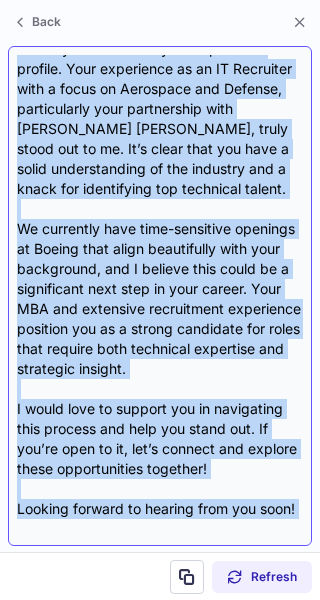scroll, scrollTop: 298, scrollLeft: 0, axis: vertical 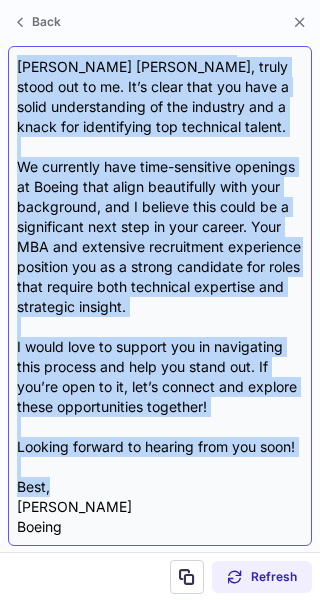 drag, startPoint x: 15, startPoint y: 79, endPoint x: 137, endPoint y: 487, distance: 425.84973 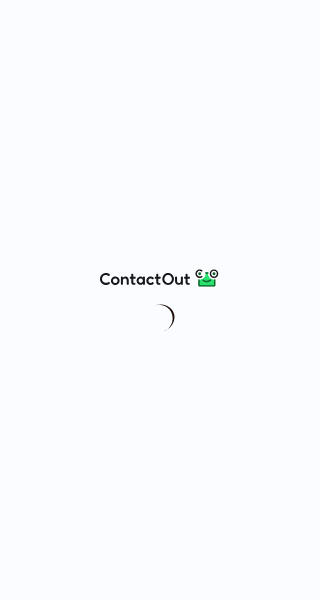 scroll, scrollTop: 0, scrollLeft: 0, axis: both 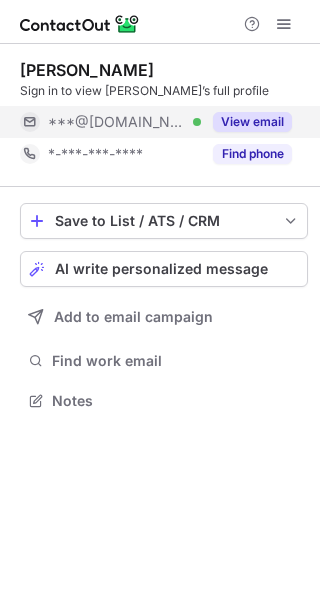 click on "View email" at bounding box center [246, 122] 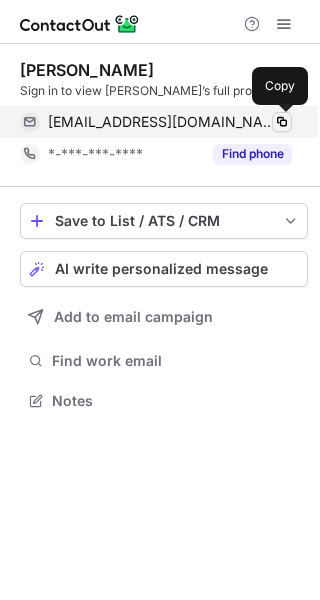 click at bounding box center (282, 122) 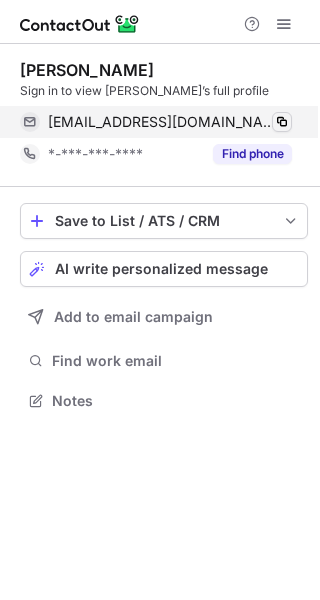 click at bounding box center (282, 122) 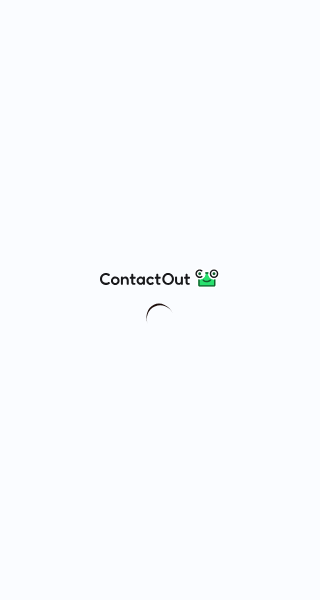 scroll, scrollTop: 0, scrollLeft: 0, axis: both 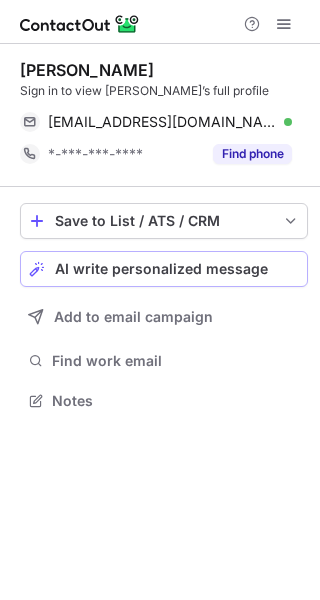 click on "AI write personalized message" at bounding box center [161, 269] 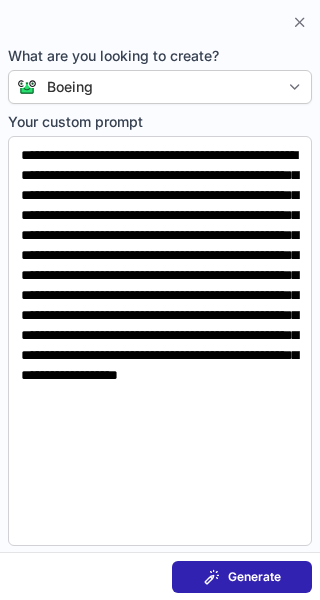 click at bounding box center (212, 577) 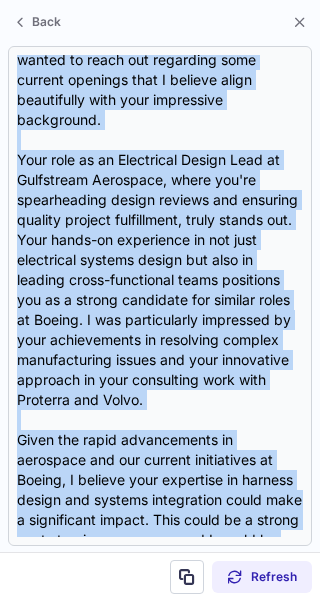 scroll, scrollTop: 358, scrollLeft: 0, axis: vertical 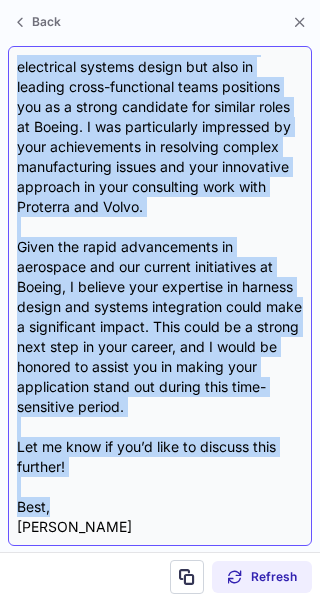 drag, startPoint x: 13, startPoint y: 77, endPoint x: 145, endPoint y: 491, distance: 434.53424 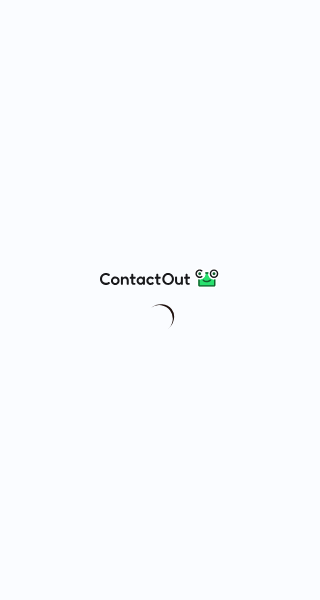 scroll, scrollTop: 0, scrollLeft: 0, axis: both 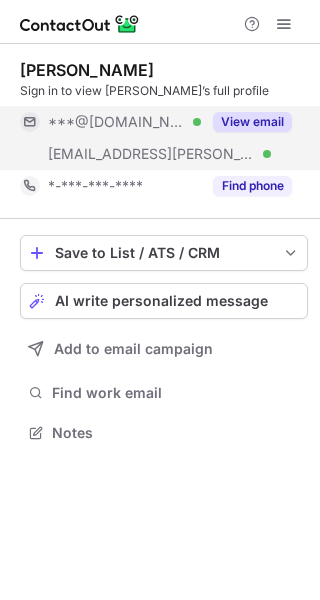 click on "View email" at bounding box center (252, 122) 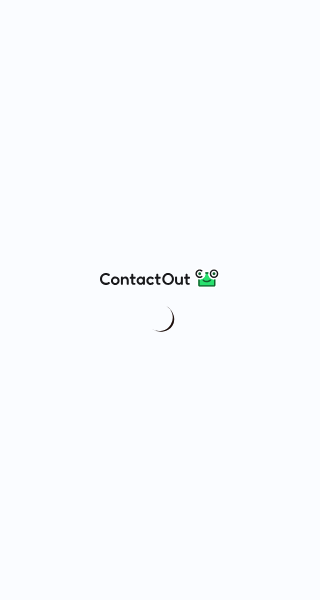 scroll, scrollTop: 0, scrollLeft: 0, axis: both 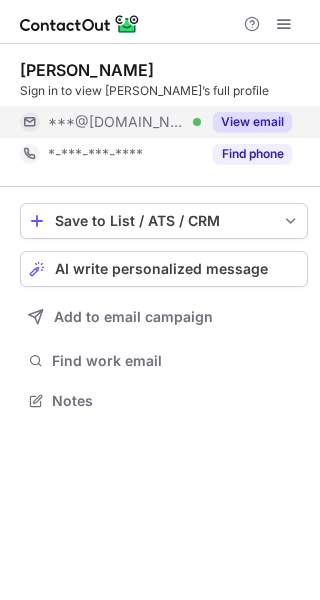 click on "View email" at bounding box center (252, 122) 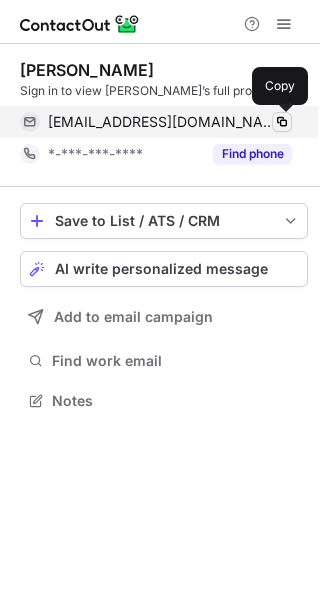 click at bounding box center [282, 122] 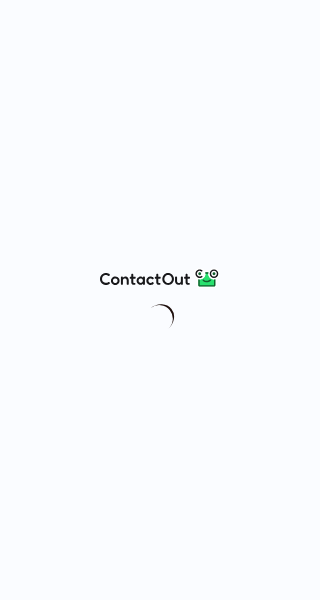 scroll, scrollTop: 0, scrollLeft: 0, axis: both 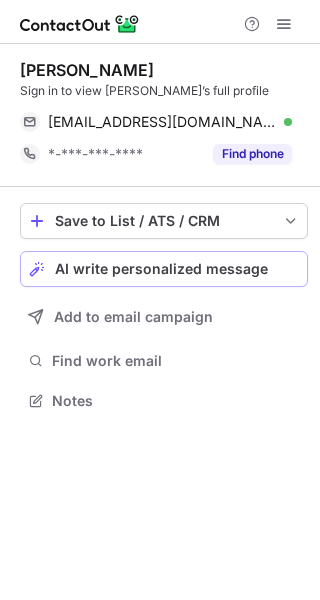 click on "AI write personalized message" at bounding box center (161, 269) 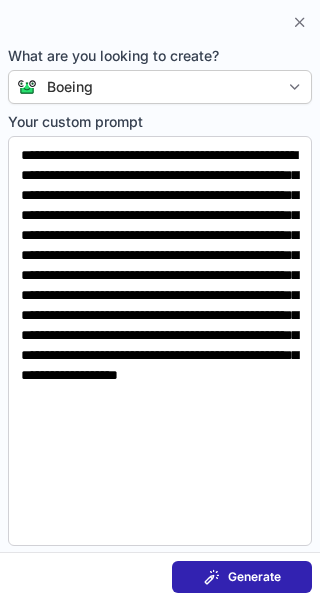 click on "Generate" at bounding box center [254, 577] 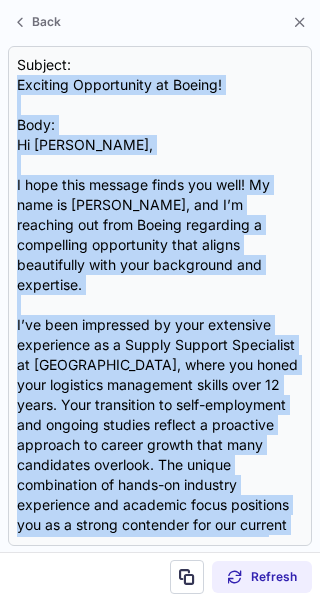 drag, startPoint x: 14, startPoint y: 78, endPoint x: 152, endPoint y: 618, distance: 557.3545 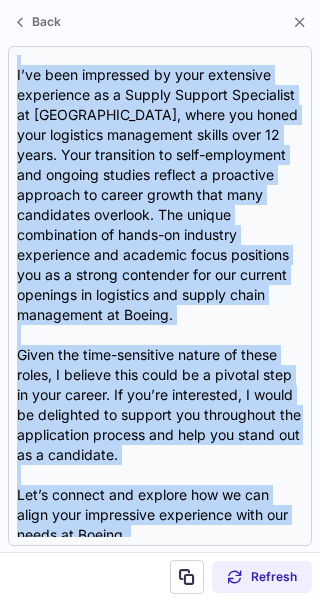 scroll, scrollTop: 318, scrollLeft: 0, axis: vertical 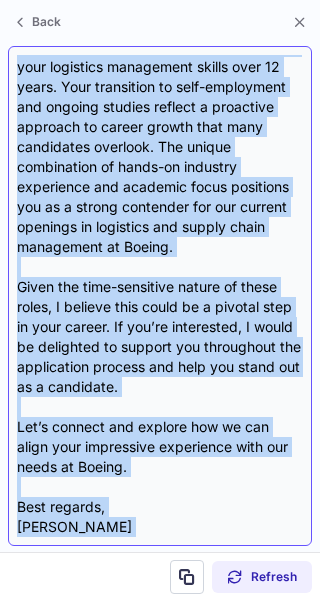 copy on "Exciting Opportunity at Boeing! Body: Hi Steven, I hope this message finds you well! My name is Uma Amuluru, and I’m reaching out from Boeing regarding a compelling opportunity that aligns beautifully with your background and expertise. I’ve been impressed by your extensive experience as a Supply Support Specialist at BHTI, where you honed your logistics management skills over 12 years. Your transition to self-employment and ongoing studies reflect a proactive approach to career growth that many candidates overlook. The unique combination of hands-on industry experience and academic focus positions you as a strong contender for our current openings in logistics and supply chain management at Boeing. Given the time-sensitive nature of these roles, I believe this could be a pivotal step in your career. If you’re interested, I would be delighted to support you throughout the application process and help you stand out as a candidate.  Let’s connect and explore how we can align your impressive experience with o..." 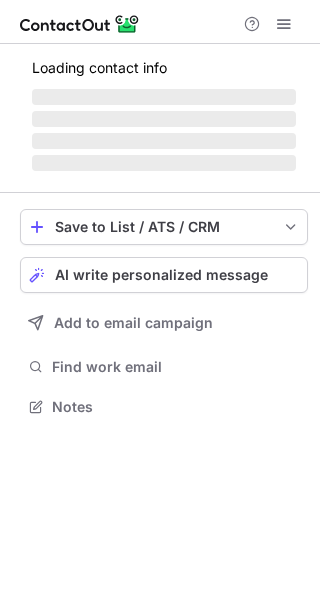scroll, scrollTop: 0, scrollLeft: 0, axis: both 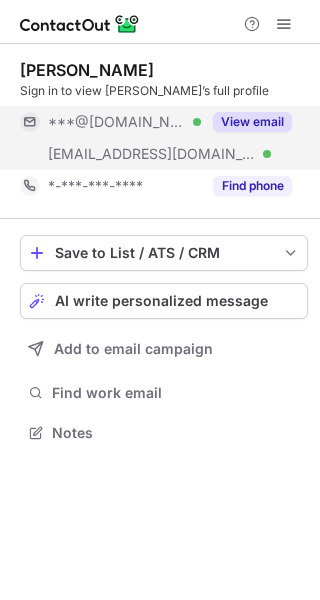 click on "View email" at bounding box center [252, 122] 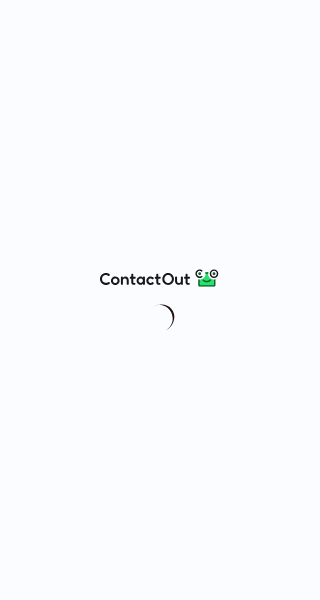 scroll, scrollTop: 0, scrollLeft: 0, axis: both 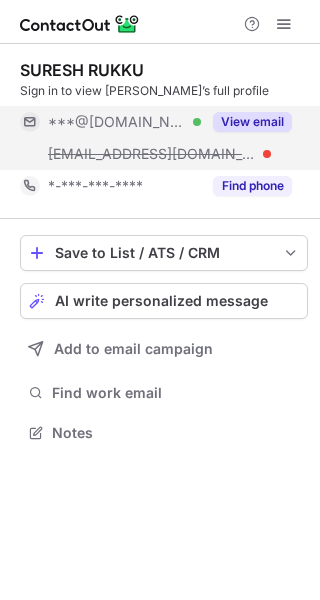 click on "View email" at bounding box center (252, 122) 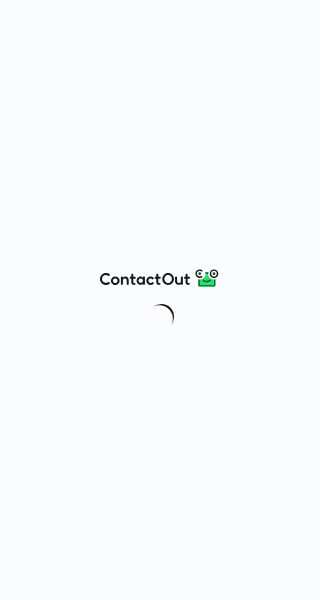 scroll, scrollTop: 0, scrollLeft: 0, axis: both 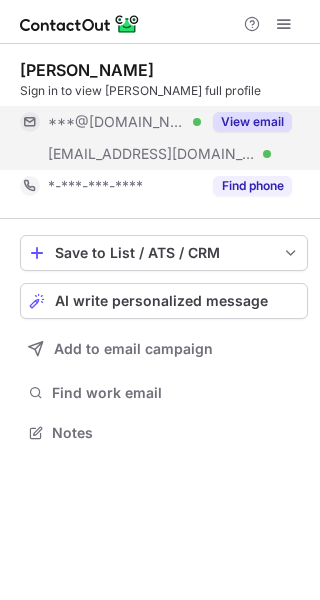click on "View email" at bounding box center (246, 122) 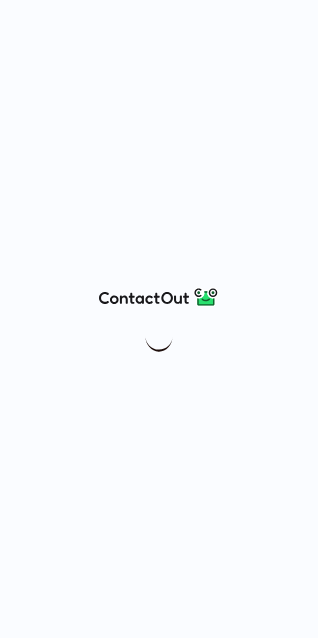 scroll, scrollTop: 0, scrollLeft: 0, axis: both 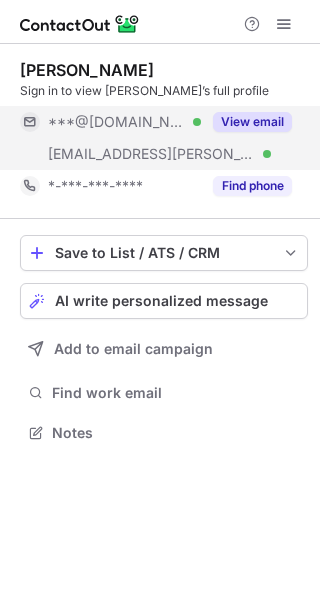 click on "View email" at bounding box center (252, 122) 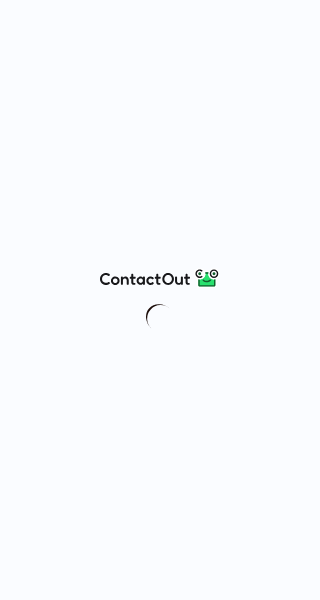 scroll, scrollTop: 0, scrollLeft: 0, axis: both 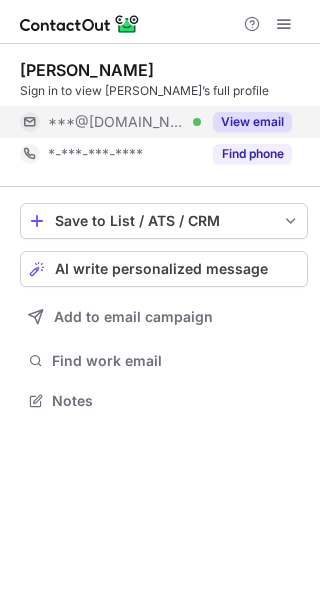 click on "View email" at bounding box center (246, 122) 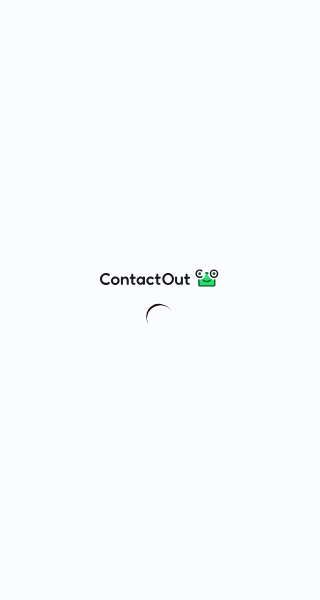 scroll, scrollTop: 0, scrollLeft: 0, axis: both 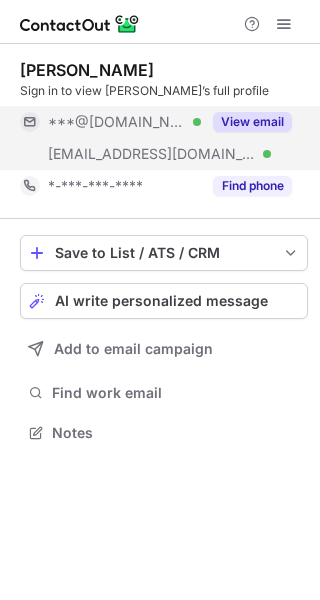 click on "View email" at bounding box center [252, 122] 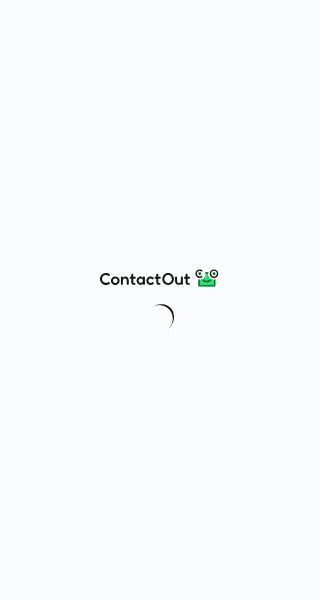 scroll, scrollTop: 0, scrollLeft: 0, axis: both 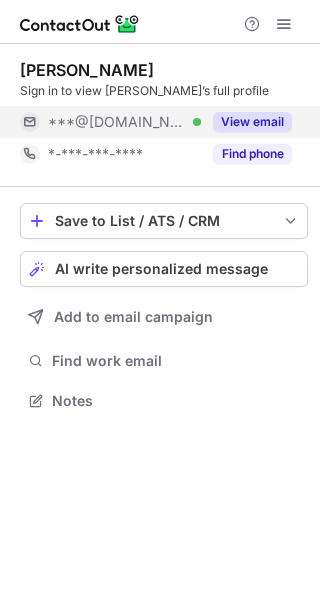 click on "View email" at bounding box center [252, 122] 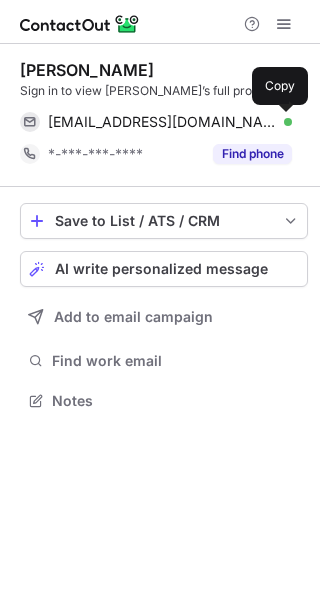 click at bounding box center [282, 122] 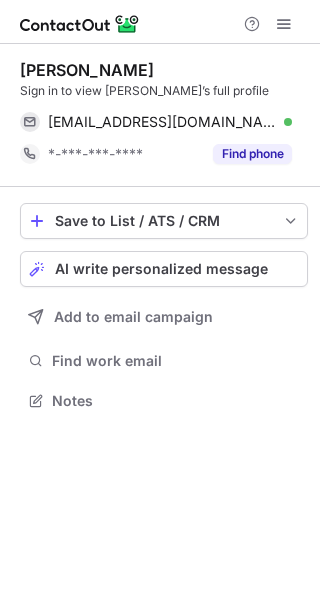 click at bounding box center (282, 122) 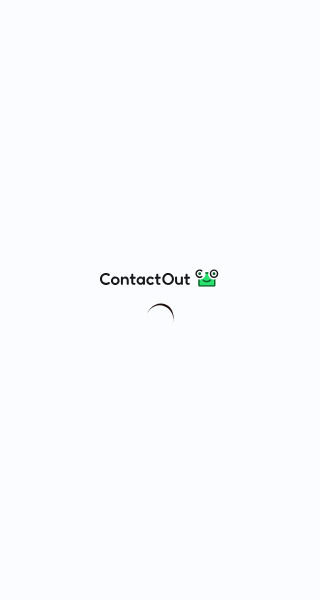 scroll, scrollTop: 0, scrollLeft: 0, axis: both 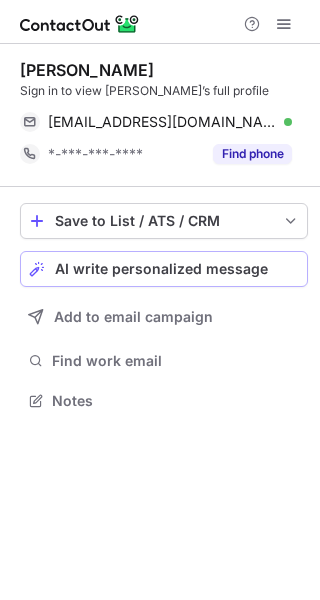 click on "AI write personalized message" at bounding box center [161, 269] 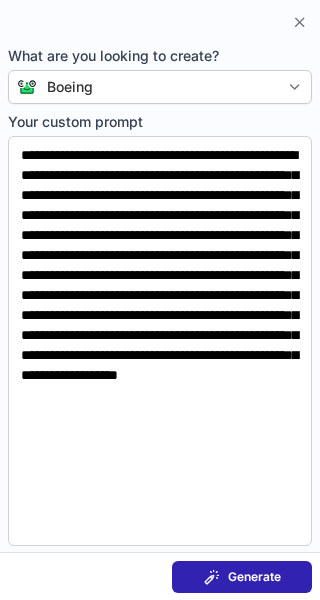 click on "Generate" at bounding box center [242, 577] 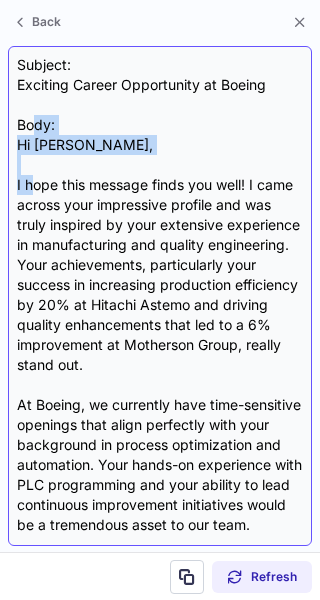 click on "Subject: Exciting Career Opportunity at Boeing Body: Hi Atharv, I hope this message finds you well! I came across your impressive profile and was truly inspired by your extensive experience in manufacturing and quality engineering. Your achievements, particularly your success in increasing production efficiency by 20% at Hitachi Astemo and driving quality enhancements that led to a 6% improvement at Motherson Group, really stand out. At Boeing, we currently have time-sensitive openings that align perfectly with your background in process optimization and automation. Your hands-on experience with PLC programming and your ability to lead continuous improvement initiatives would be a tremendous asset to our team.  I believe exploring these opportunities could be a strong next step in your career journey. I’d love to offer my support to help you stand out in the process—whether it’s refining your application or preparing for interviews. Best regards,  Uma Amuluru  Boeing" at bounding box center [160, 296] 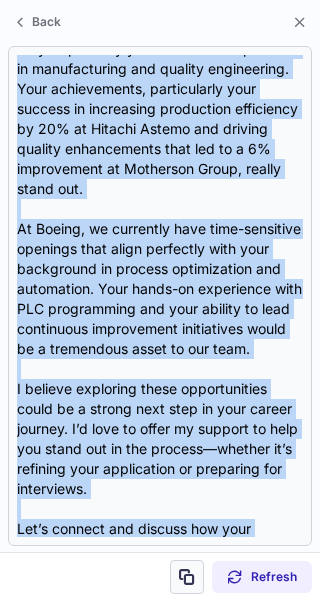 scroll, scrollTop: 318, scrollLeft: 0, axis: vertical 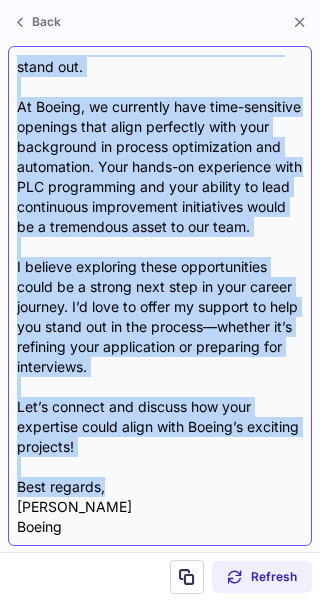 drag, startPoint x: 13, startPoint y: 78, endPoint x: 175, endPoint y: 484, distance: 437.12698 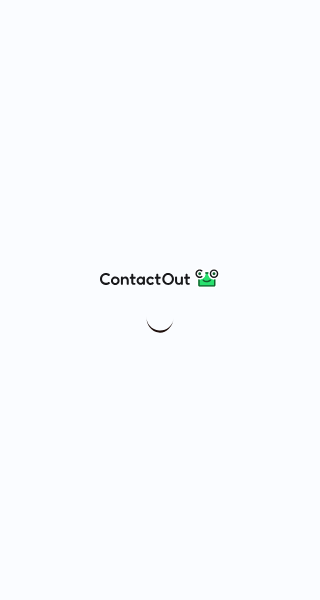 scroll, scrollTop: 0, scrollLeft: 0, axis: both 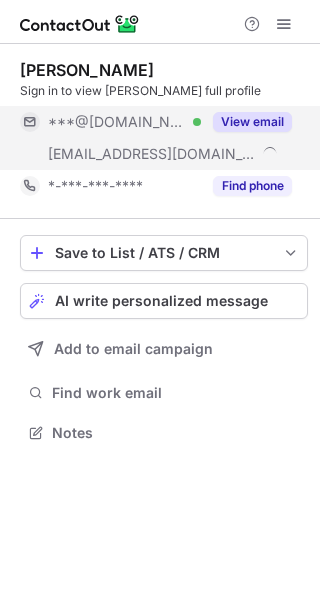 click on "View email" at bounding box center [252, 122] 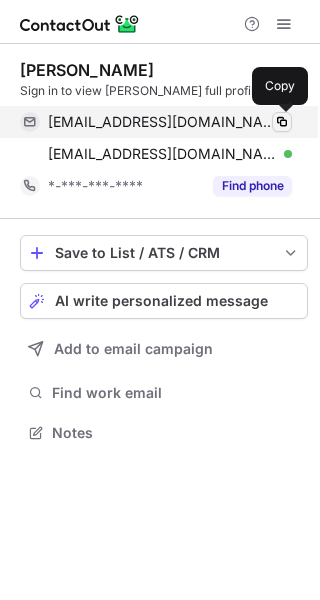 click at bounding box center [282, 122] 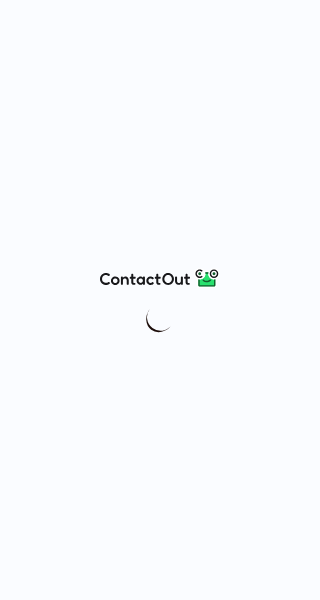 scroll, scrollTop: 0, scrollLeft: 0, axis: both 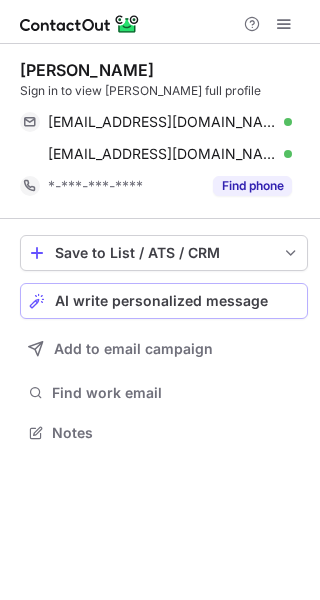 click on "AI write personalized message" at bounding box center (161, 301) 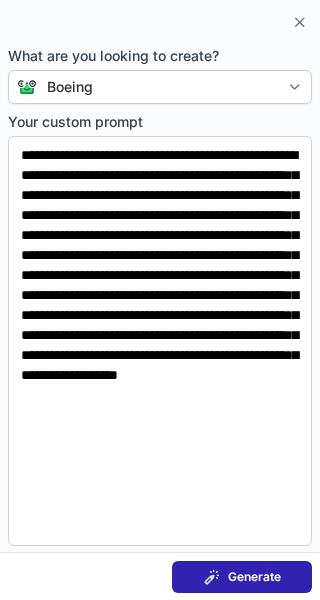 click on "Generate" at bounding box center (242, 577) 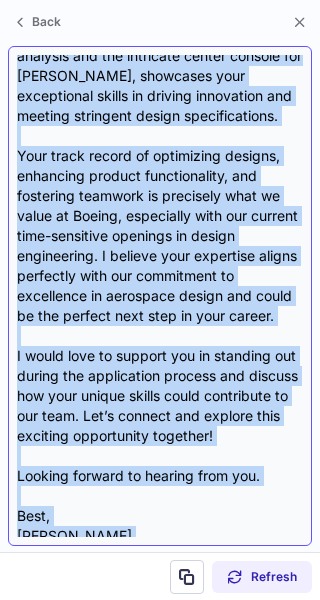 scroll, scrollTop: 358, scrollLeft: 0, axis: vertical 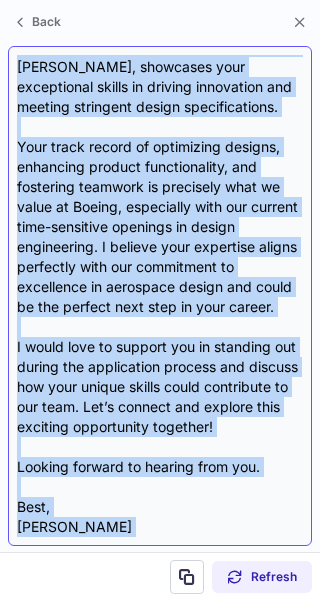 drag, startPoint x: 17, startPoint y: 76, endPoint x: 174, endPoint y: 521, distance: 471.88345 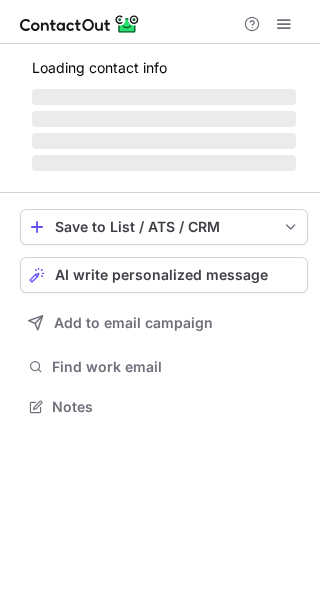 scroll, scrollTop: 0, scrollLeft: 0, axis: both 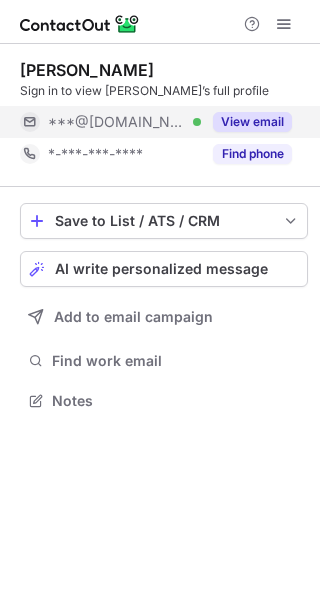 click on "View email" at bounding box center (252, 122) 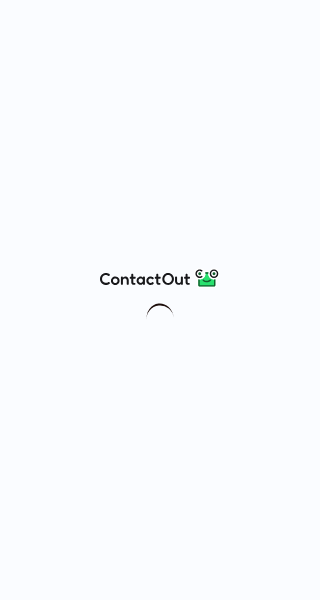scroll, scrollTop: 0, scrollLeft: 0, axis: both 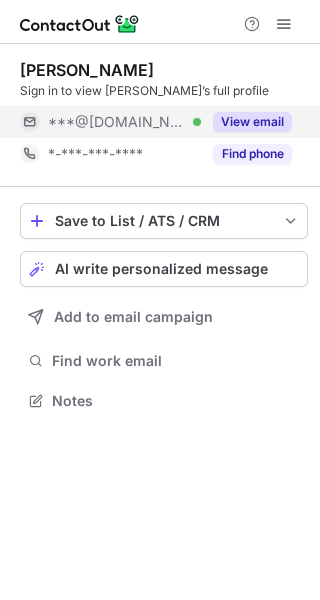click on "View email" at bounding box center [252, 122] 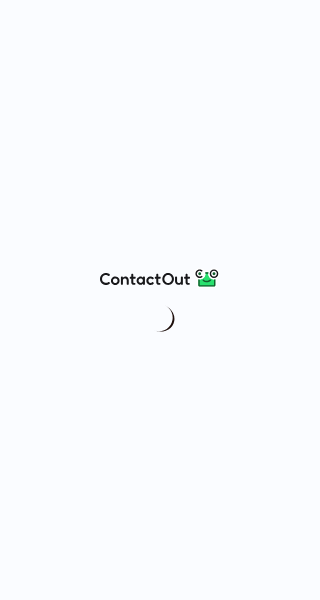 scroll, scrollTop: 0, scrollLeft: 0, axis: both 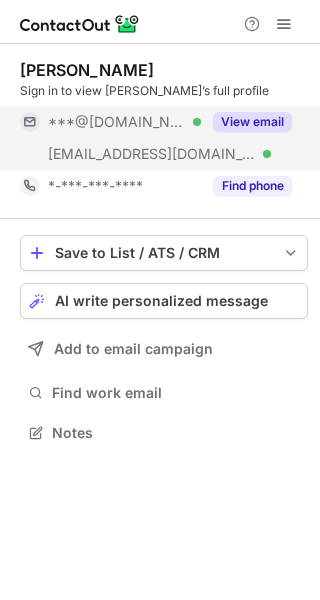 click on "View email" at bounding box center [252, 122] 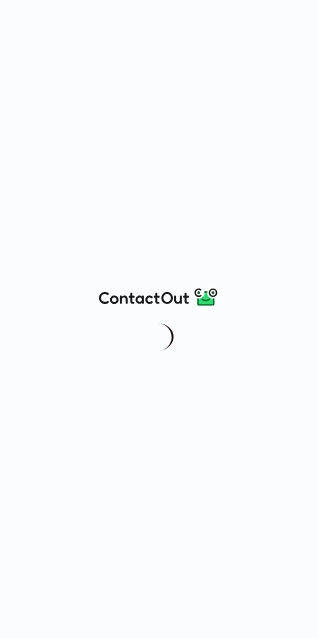 scroll, scrollTop: 0, scrollLeft: 0, axis: both 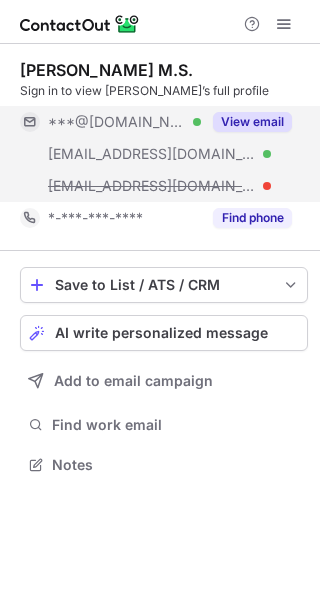 click on "View email" at bounding box center (252, 122) 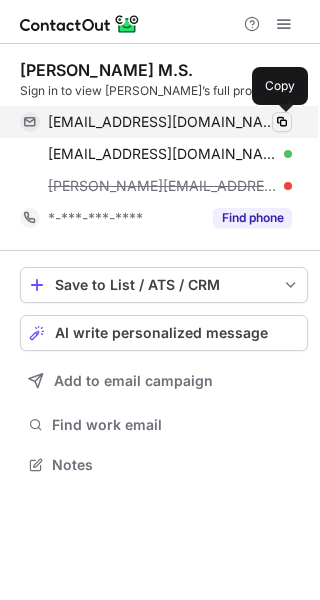 click at bounding box center [282, 122] 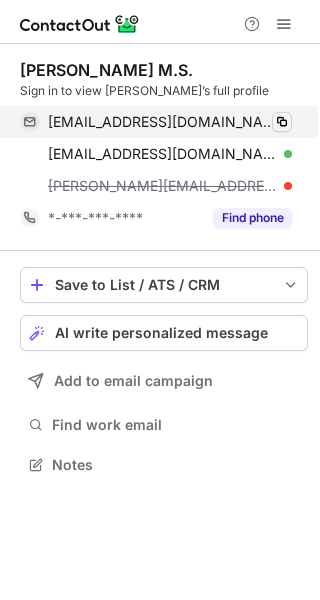 click at bounding box center (282, 122) 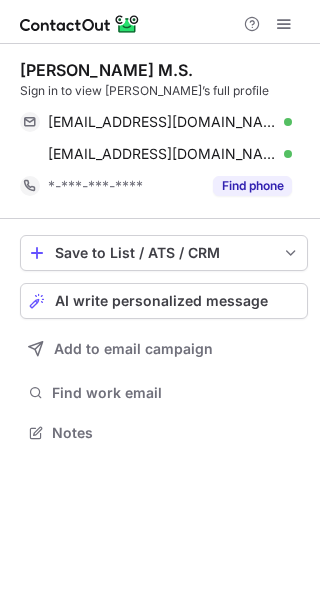 scroll, scrollTop: 0, scrollLeft: 0, axis: both 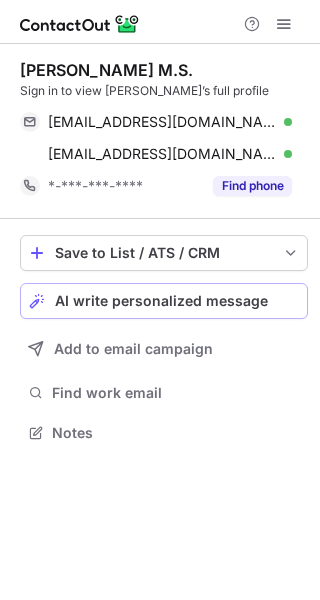 click on "AI write personalized message" at bounding box center [161, 301] 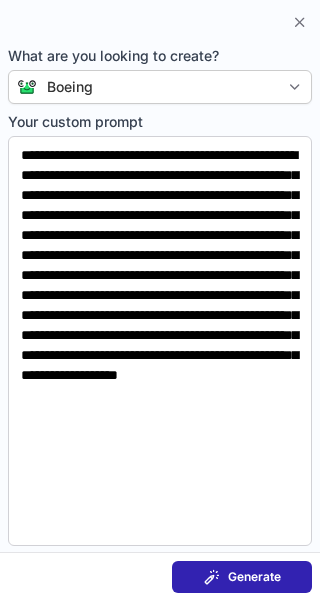 click on "Generate" at bounding box center [254, 577] 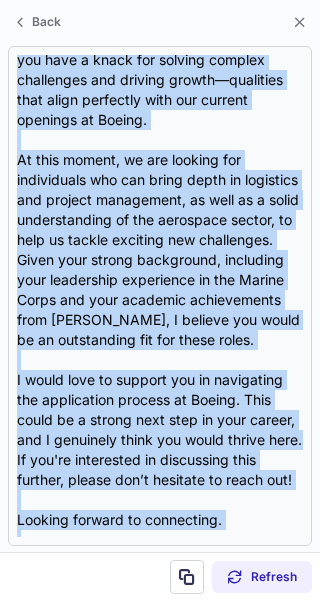 scroll, scrollTop: 458, scrollLeft: 0, axis: vertical 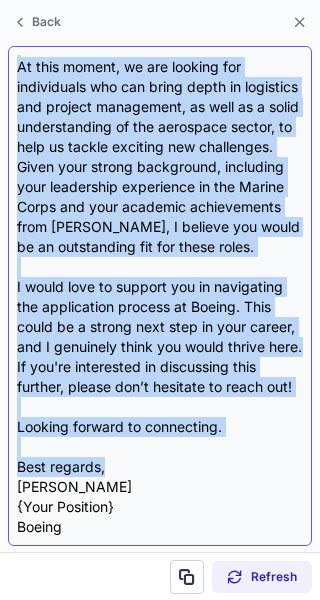 drag, startPoint x: 17, startPoint y: 77, endPoint x: 121, endPoint y: 457, distance: 393.9746 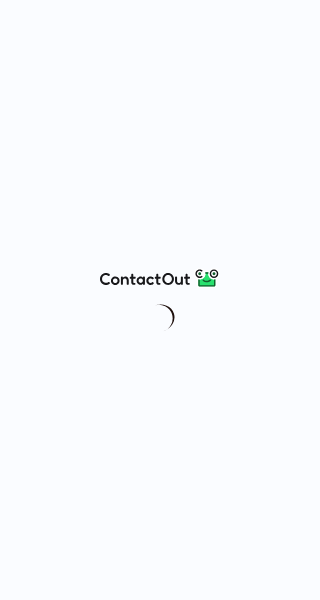 scroll, scrollTop: 0, scrollLeft: 0, axis: both 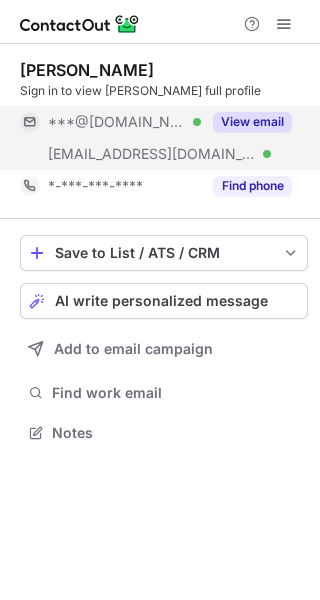 click on "View email" at bounding box center (252, 122) 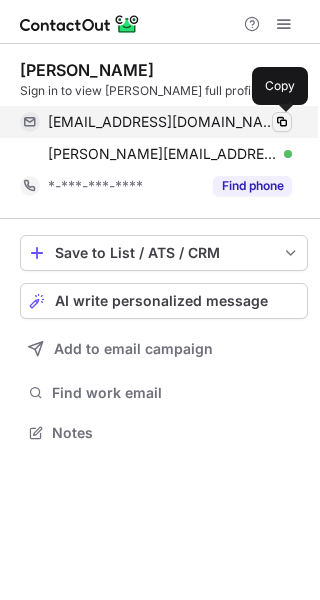 click at bounding box center (282, 122) 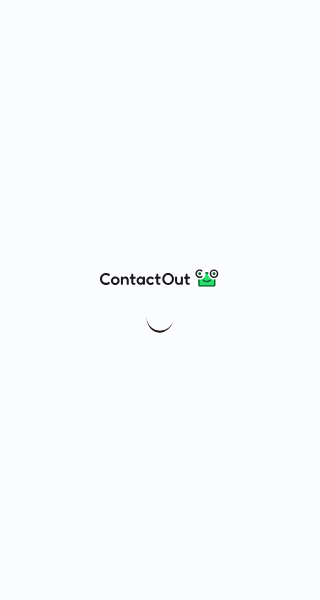 scroll, scrollTop: 0, scrollLeft: 0, axis: both 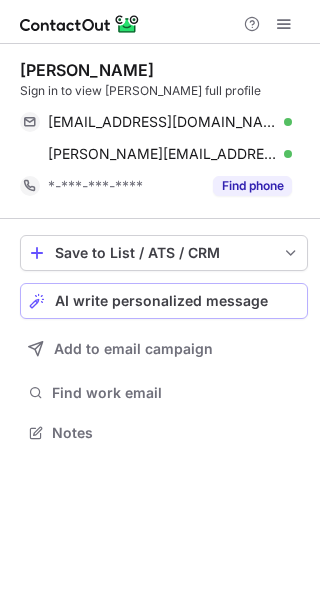 click on "AI write personalized message" at bounding box center [161, 301] 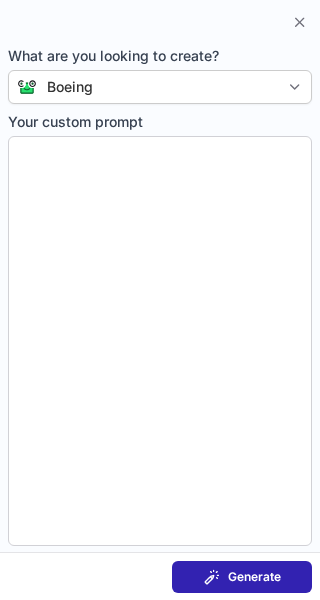 type on "**********" 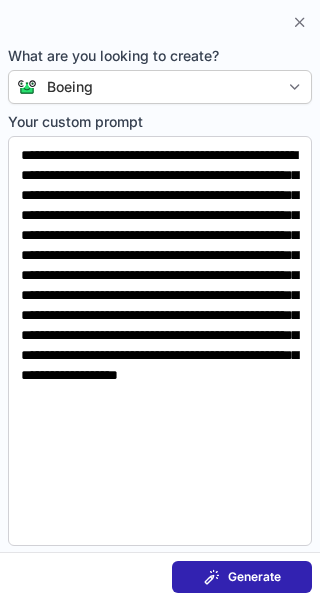 click on "Generate" at bounding box center [242, 577] 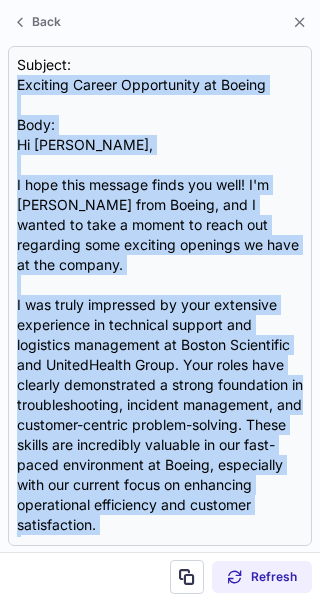 drag, startPoint x: 14, startPoint y: 81, endPoint x: 123, endPoint y: 575, distance: 505.8824 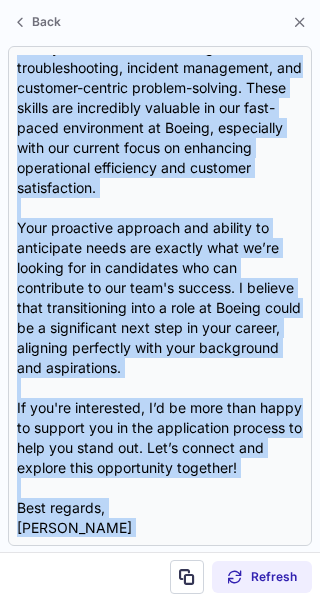 scroll, scrollTop: 378, scrollLeft: 0, axis: vertical 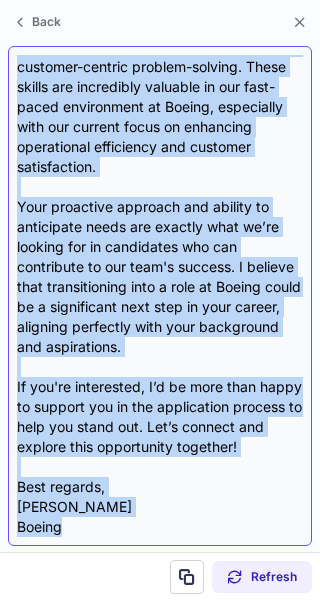 copy on "Exciting Career Opportunity at Boeing Body: Hi Ryan, I hope this message finds you well! I'm Uma Amuluru from Boeing, and I wanted to take a moment to reach out regarding some exciting openings we have at the company.  I was truly impressed by your extensive experience in technical support and logistics management at Boston Scientific and UnitedHealth Group. Your roles have clearly demonstrated a strong foundation in troubleshooting, incident management, and customer-centric problem-solving. These skills are incredibly valuable in our fast-paced environment at Boeing, especially with our current focus on enhancing operational efficiency and customer satisfaction. Your proactive approach and ability to anticipate needs are exactly what we’re looking for in candidates who can contribute to our team's success. I believe that transitioning into a role at Boeing could be a significant next step in your career, aligning perfectly with your background and aspirations. If you're interested, I’d be more than happy ..." 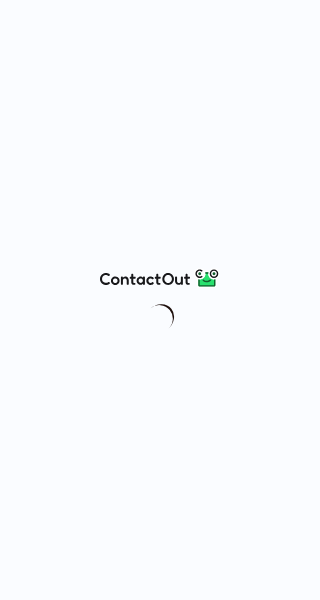 scroll, scrollTop: 0, scrollLeft: 0, axis: both 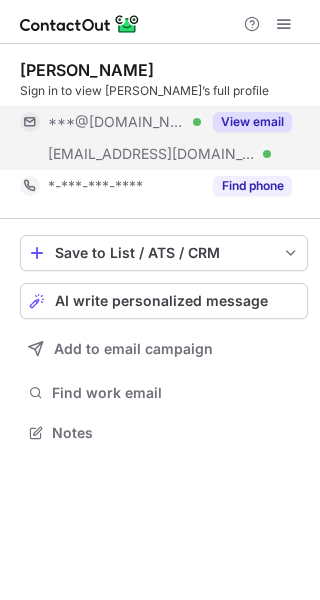 click on "View email" at bounding box center [252, 122] 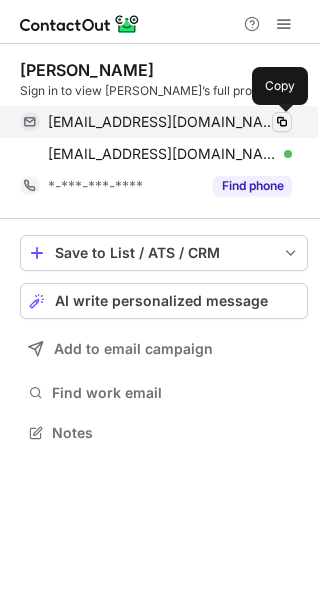 click at bounding box center (282, 122) 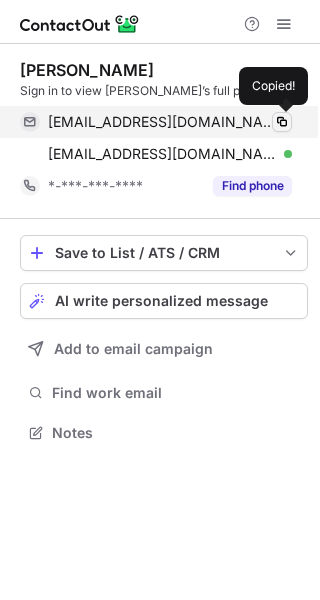 click at bounding box center (282, 122) 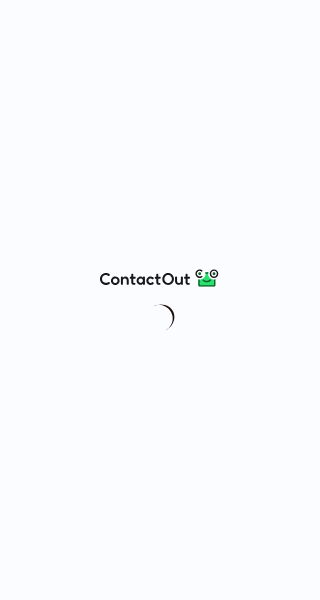scroll, scrollTop: 0, scrollLeft: 0, axis: both 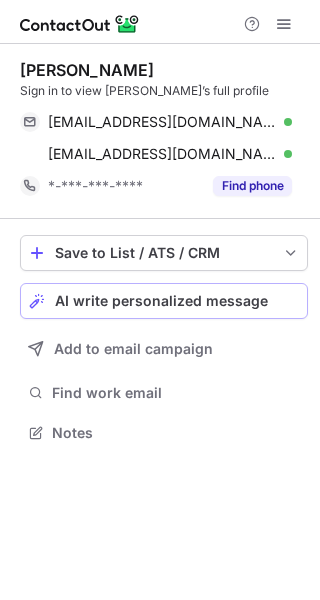 click on "AI write personalized message" at bounding box center (161, 301) 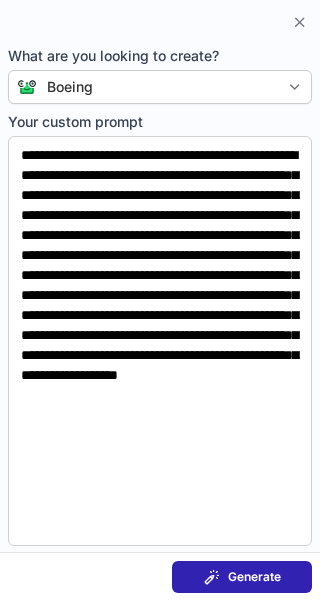 click on "Generate" at bounding box center [242, 577] 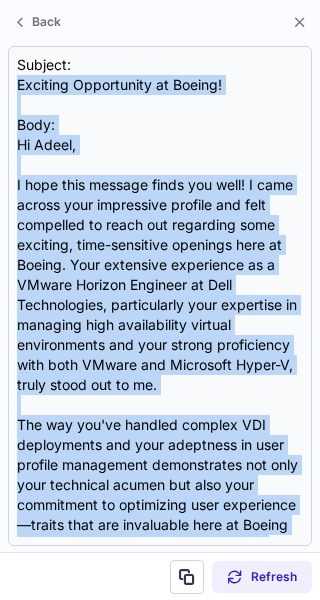 scroll, scrollTop: 378, scrollLeft: 0, axis: vertical 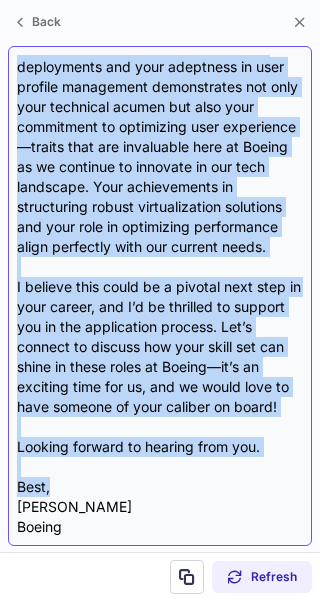 drag, startPoint x: 14, startPoint y: 76, endPoint x: 194, endPoint y: 477, distance: 439.54636 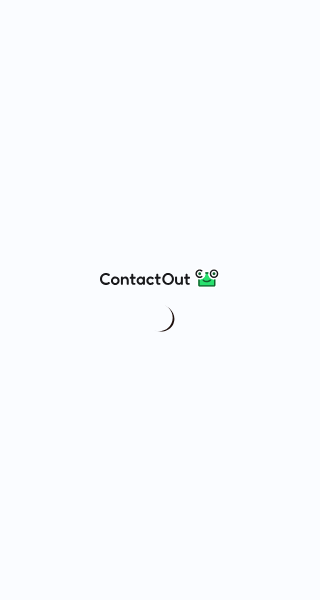 scroll, scrollTop: 0, scrollLeft: 0, axis: both 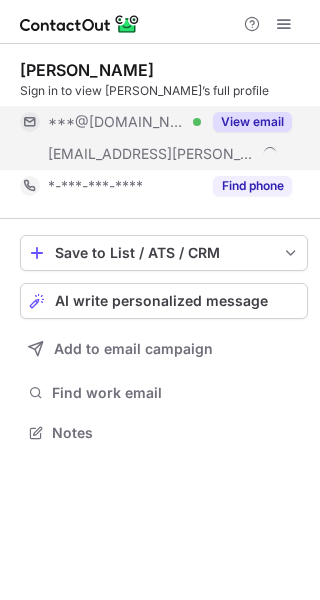 click on "View email" at bounding box center (246, 122) 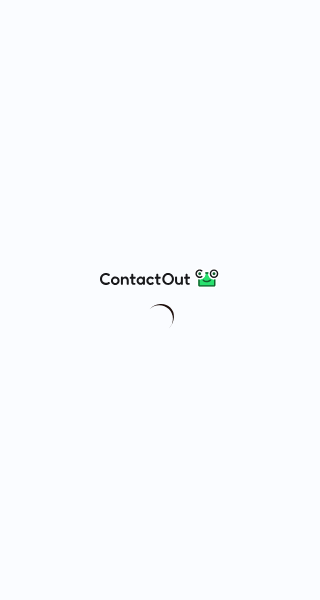 scroll, scrollTop: 0, scrollLeft: 0, axis: both 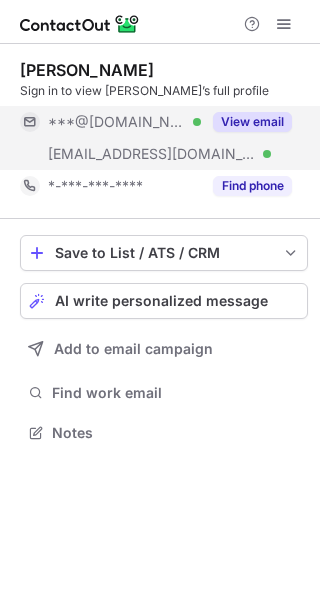 click on "View email" at bounding box center [252, 122] 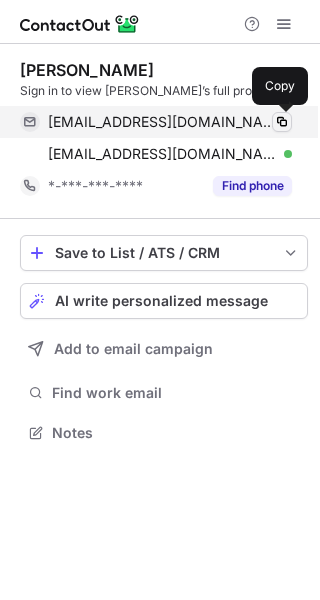 click at bounding box center (282, 122) 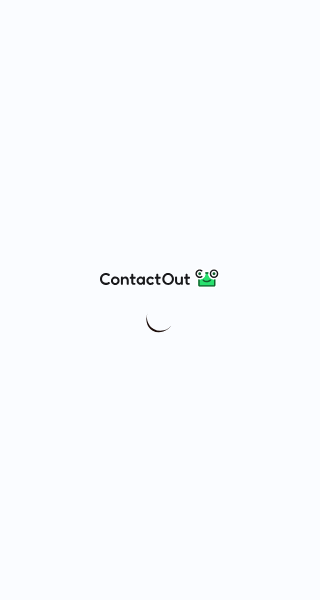 scroll, scrollTop: 0, scrollLeft: 0, axis: both 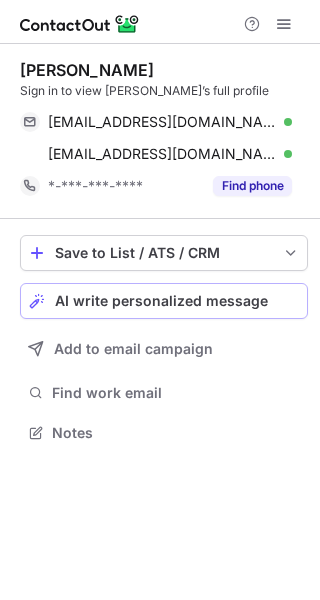click on "AI write personalized message" at bounding box center (161, 301) 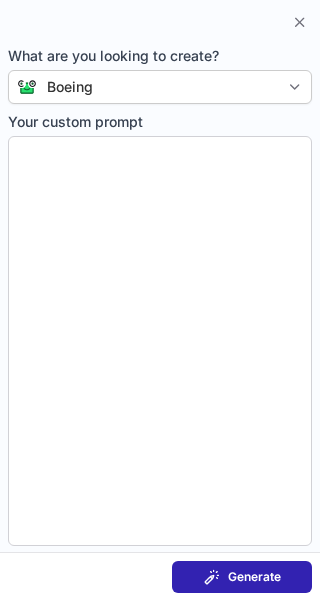 type on "**********" 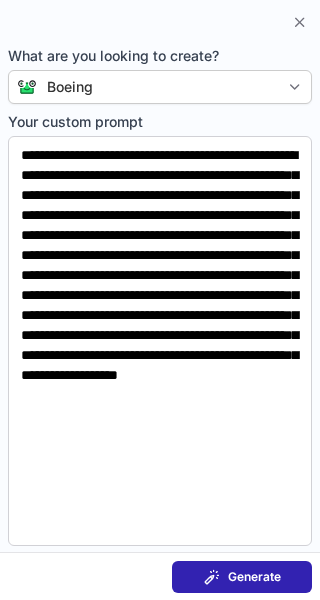 click on "Generate" at bounding box center [254, 577] 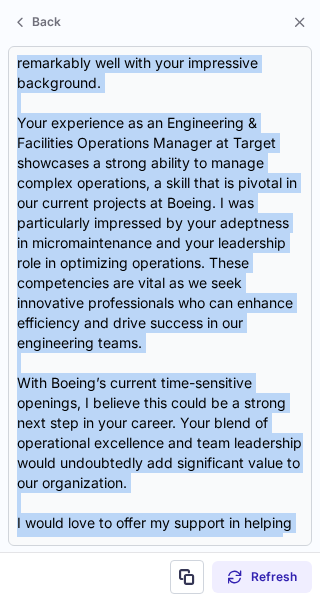 scroll, scrollTop: 398, scrollLeft: 0, axis: vertical 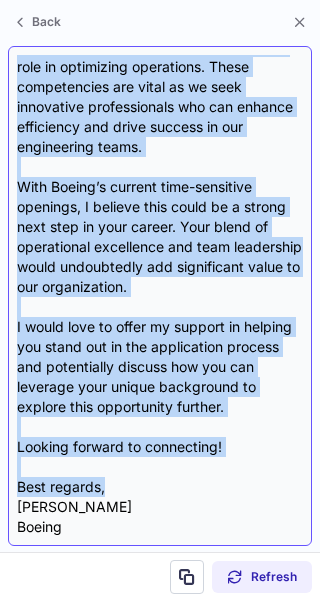 drag, startPoint x: 14, startPoint y: 76, endPoint x: 123, endPoint y: 482, distance: 420.3772 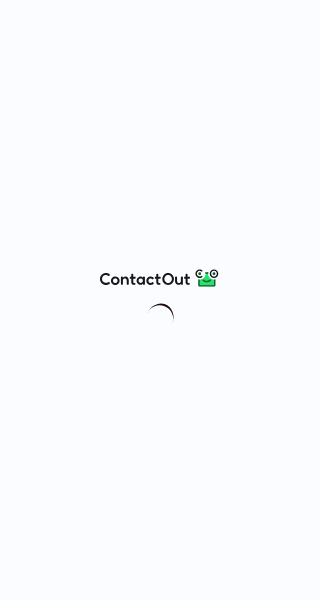 scroll, scrollTop: 0, scrollLeft: 0, axis: both 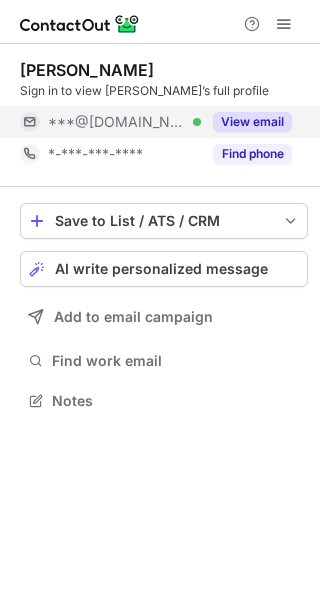 click on "View email" at bounding box center (252, 122) 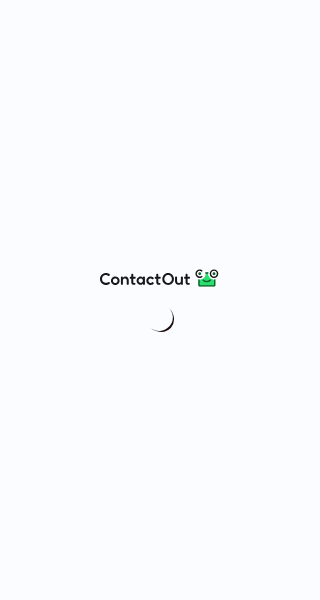 scroll, scrollTop: 0, scrollLeft: 0, axis: both 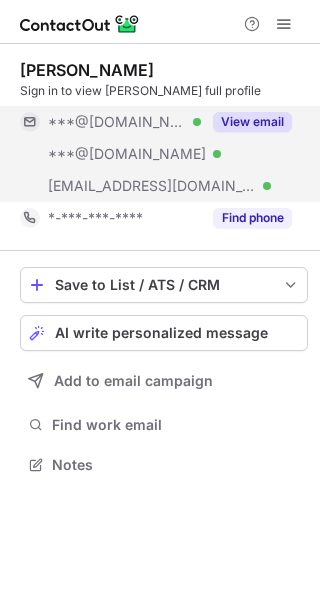 click on "View email" at bounding box center (252, 122) 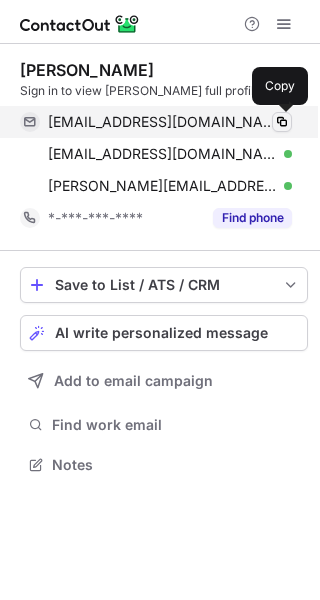 click at bounding box center (282, 122) 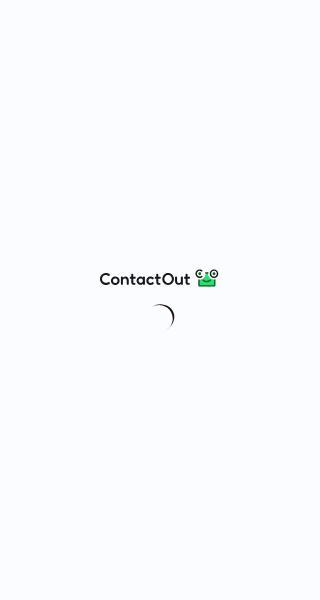 scroll, scrollTop: 0, scrollLeft: 0, axis: both 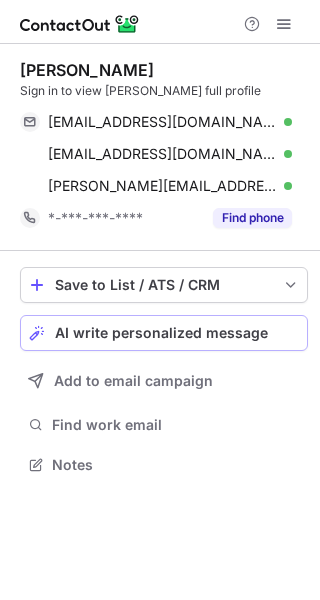 click on "AI write personalized message" at bounding box center (161, 333) 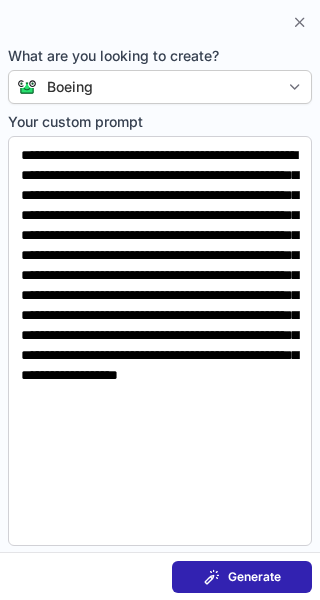 click at bounding box center (212, 577) 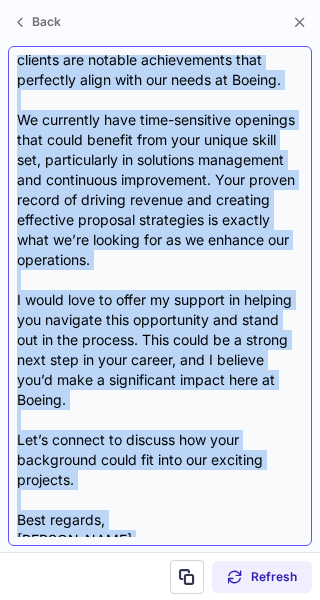 scroll, scrollTop: 358, scrollLeft: 0, axis: vertical 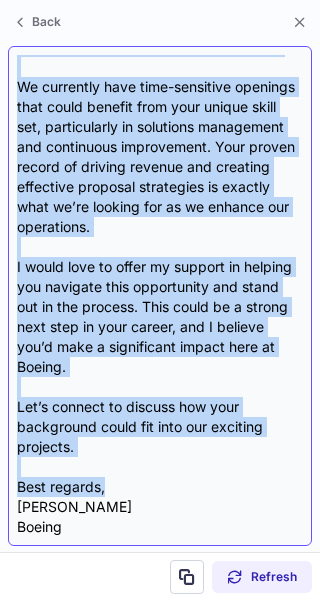 drag, startPoint x: 16, startPoint y: 75, endPoint x: 163, endPoint y: 495, distance: 444.98203 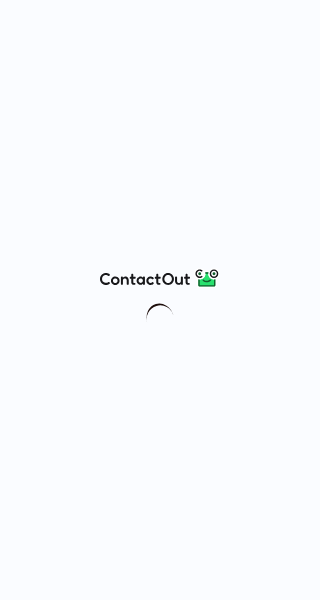 scroll, scrollTop: 0, scrollLeft: 0, axis: both 